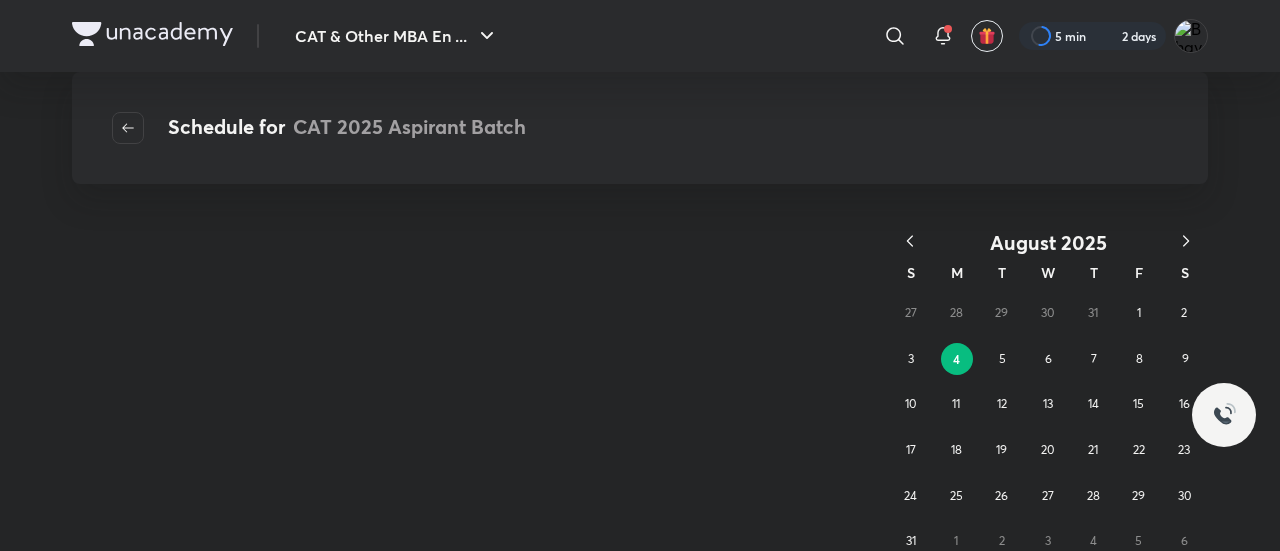 scroll, scrollTop: 0, scrollLeft: 0, axis: both 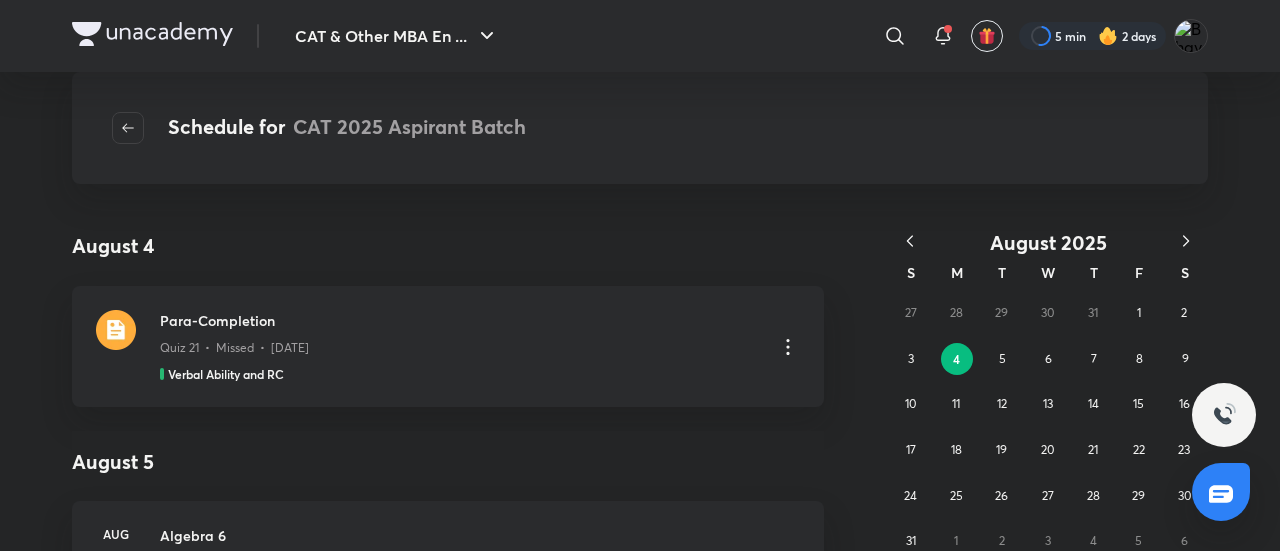 click at bounding box center (152, 34) 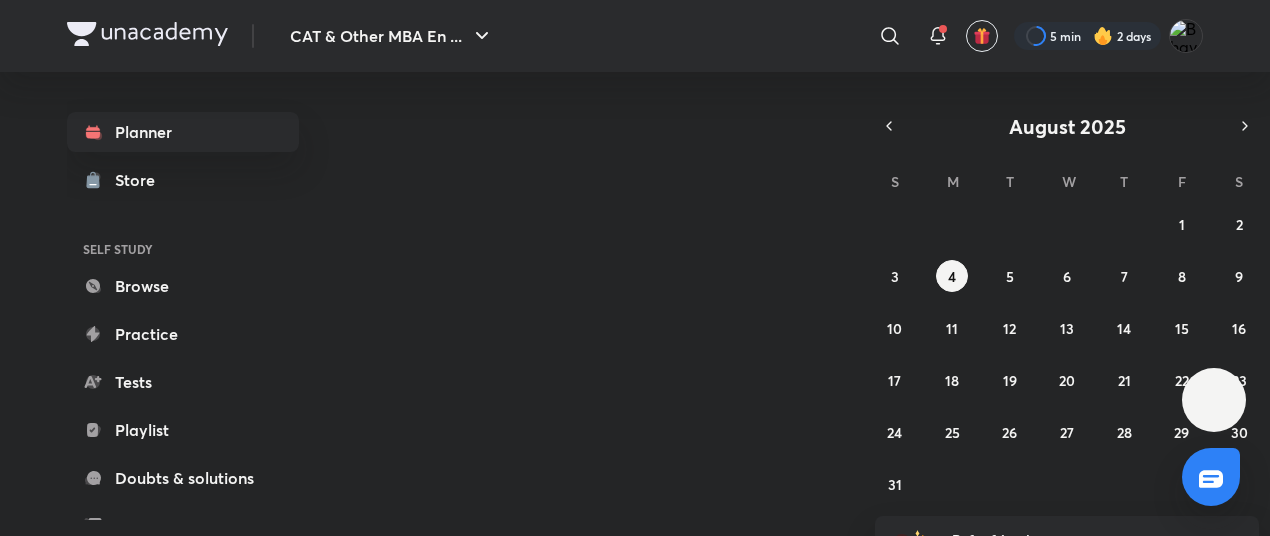 scroll, scrollTop: 0, scrollLeft: 0, axis: both 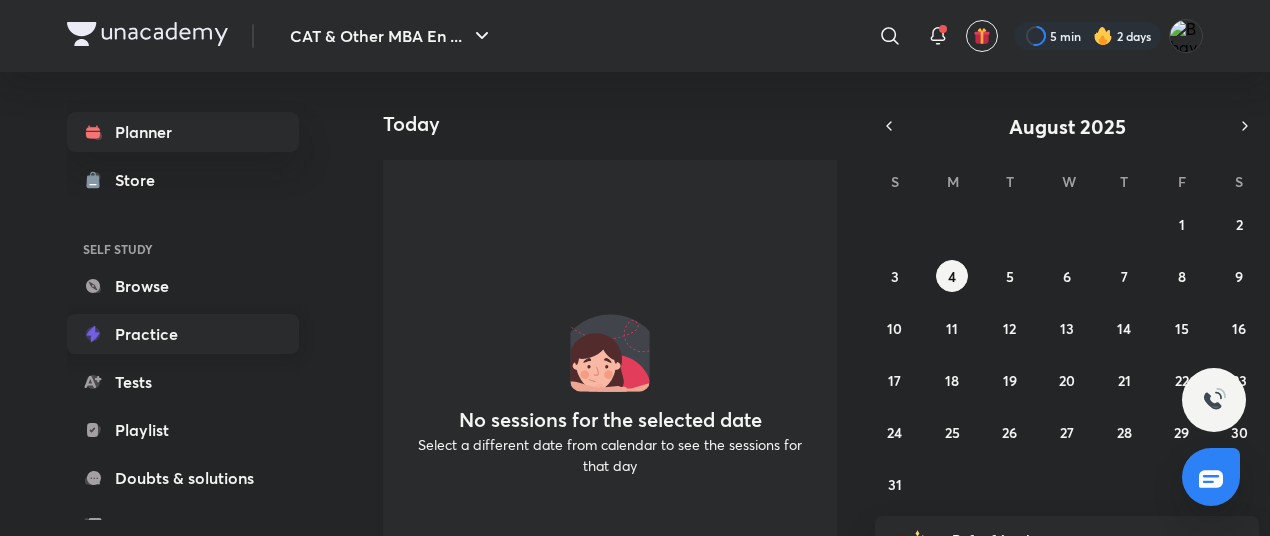 click on "Practice" at bounding box center [183, 334] 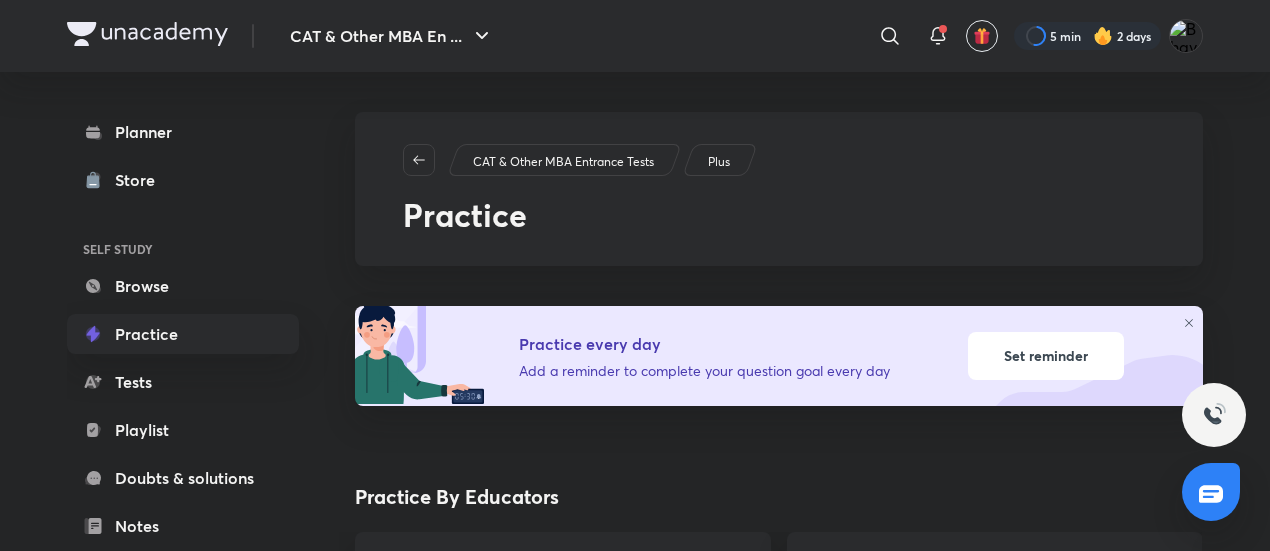 click on "Practice" at bounding box center [183, 334] 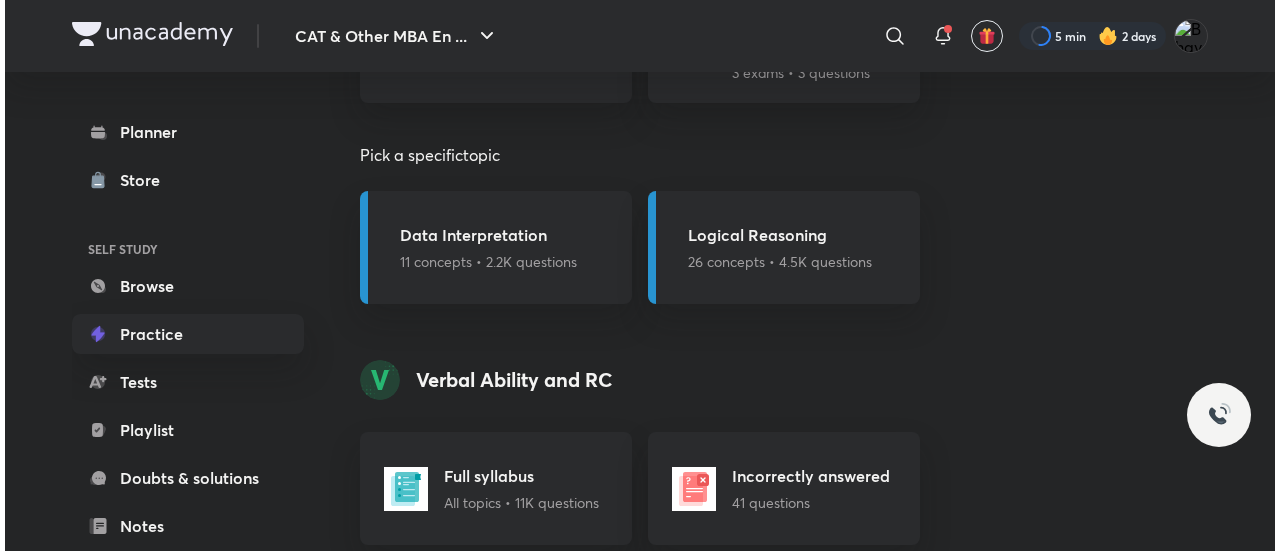 scroll, scrollTop: 1438, scrollLeft: 0, axis: vertical 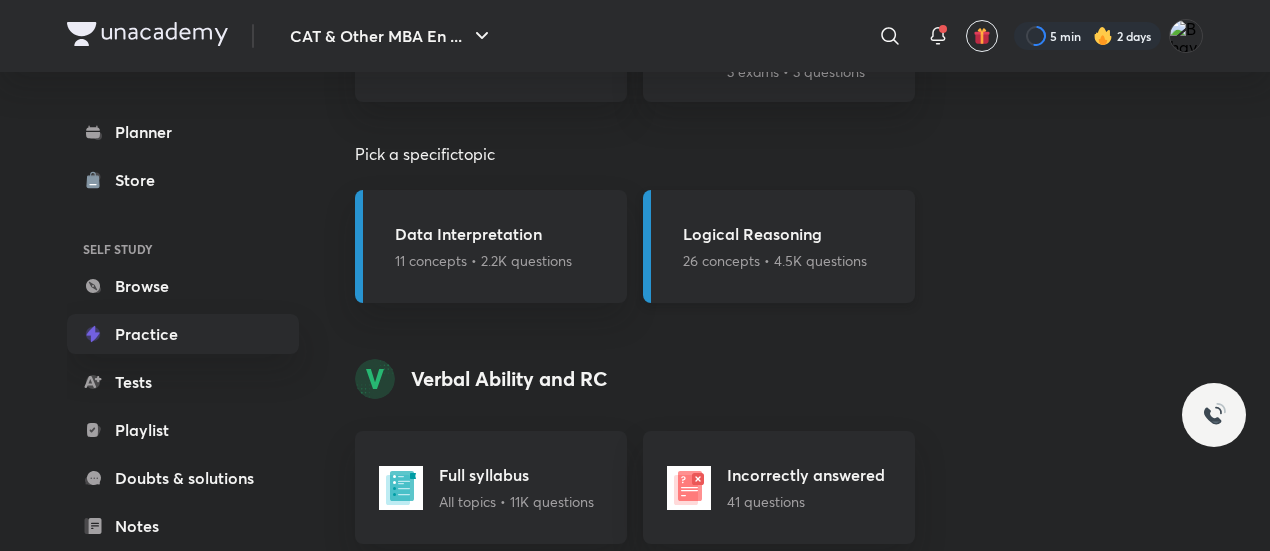 click on "Logical Reasoning 26 concepts • 4.5K questions" at bounding box center (779, 246) 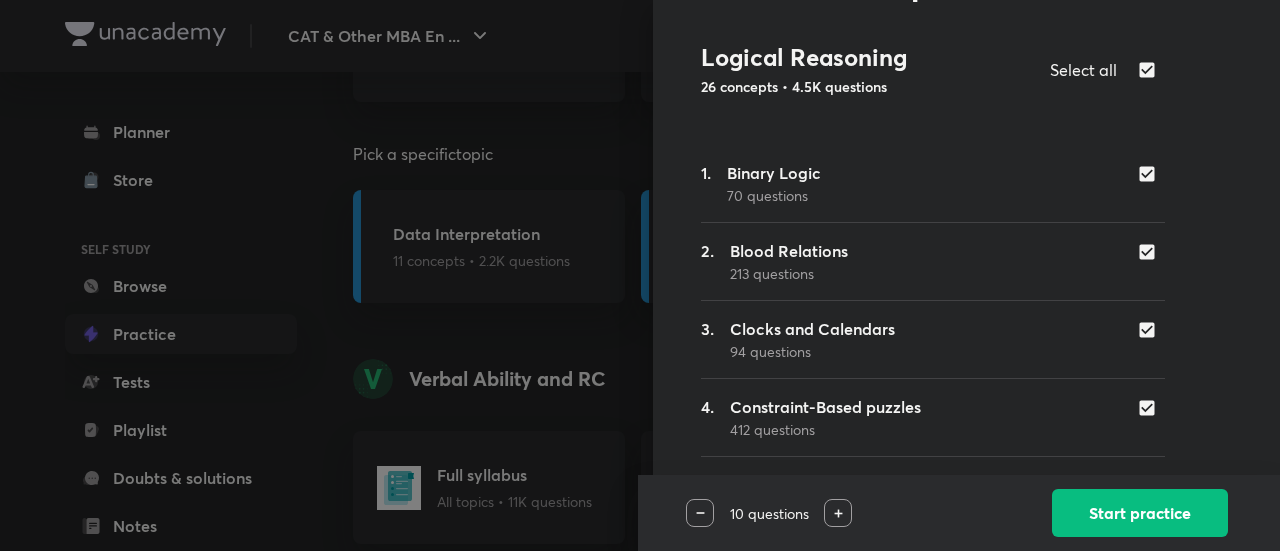 scroll, scrollTop: 114, scrollLeft: 0, axis: vertical 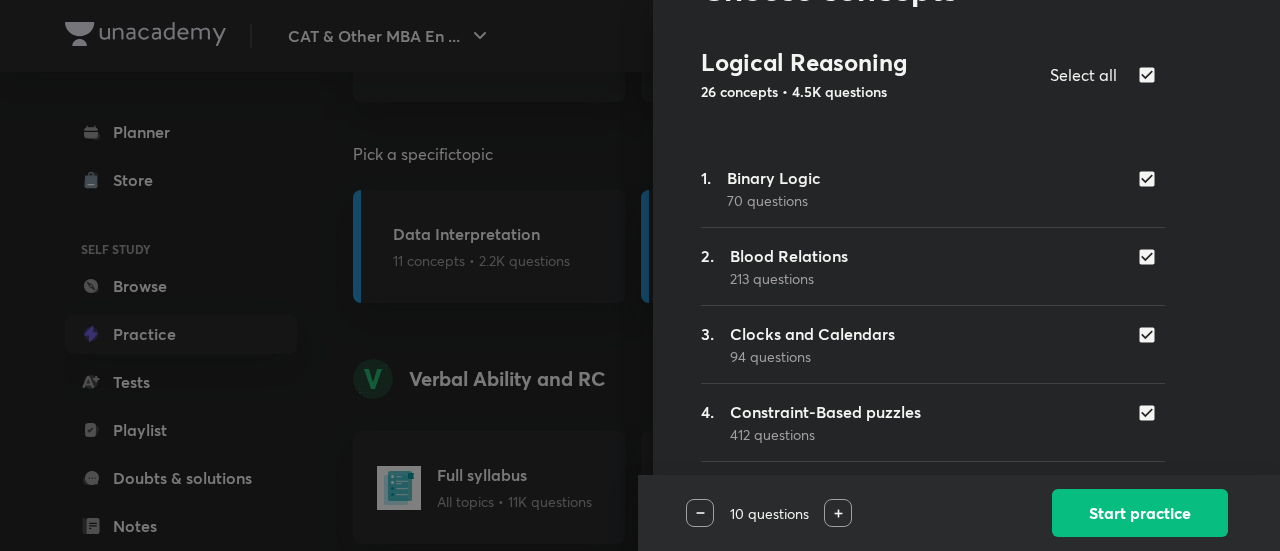 click at bounding box center (1151, 75) 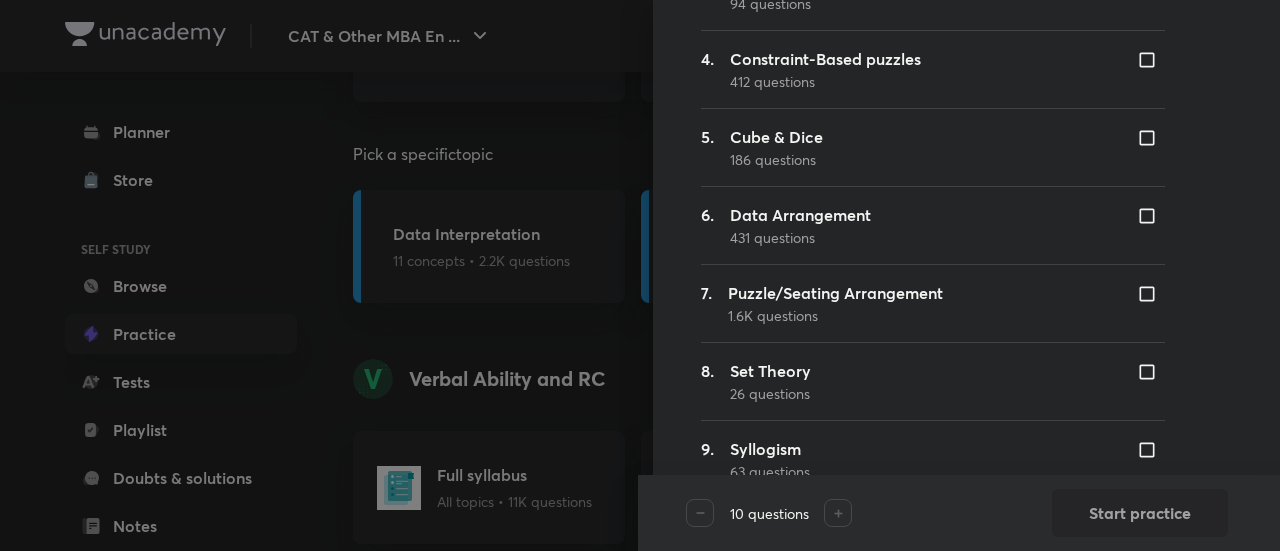 scroll, scrollTop: 468, scrollLeft: 0, axis: vertical 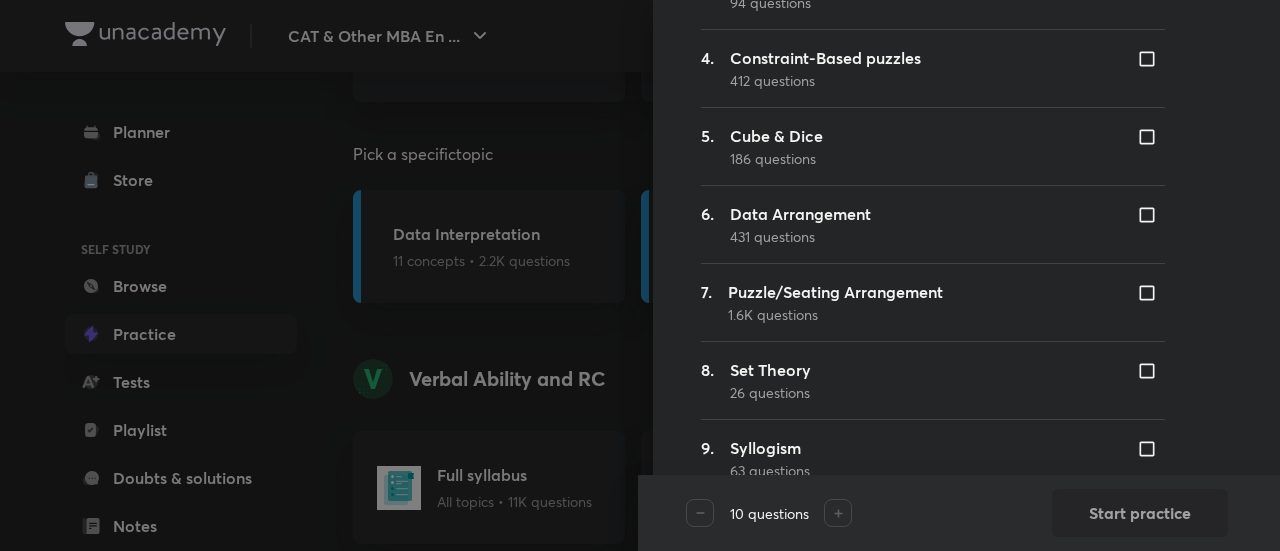 click at bounding box center (1151, 293) 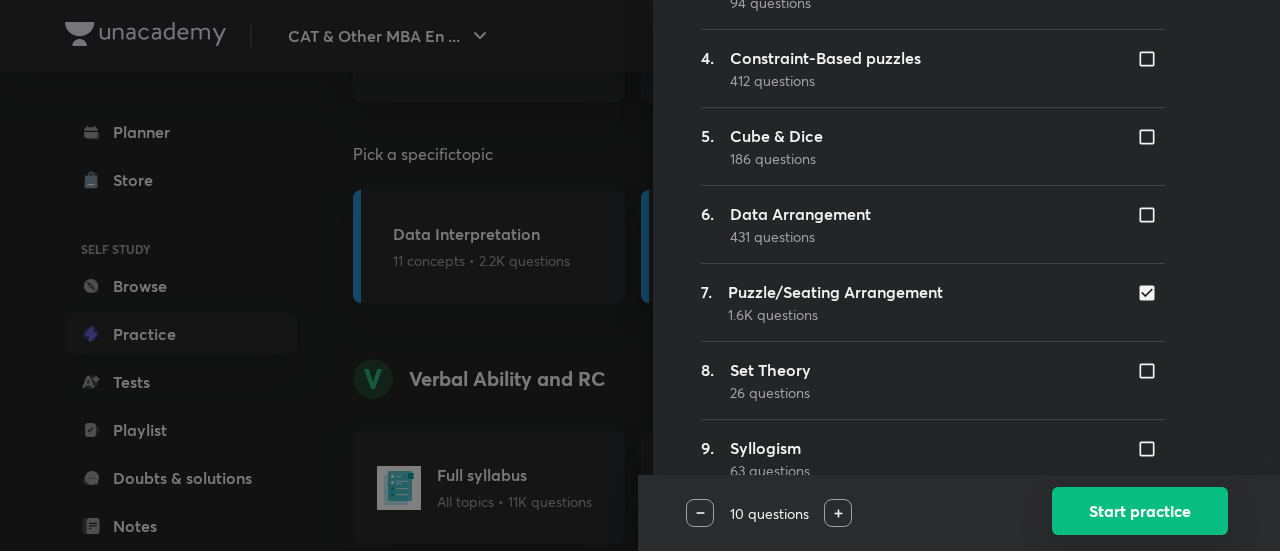 click on "Start practice" at bounding box center (1140, 511) 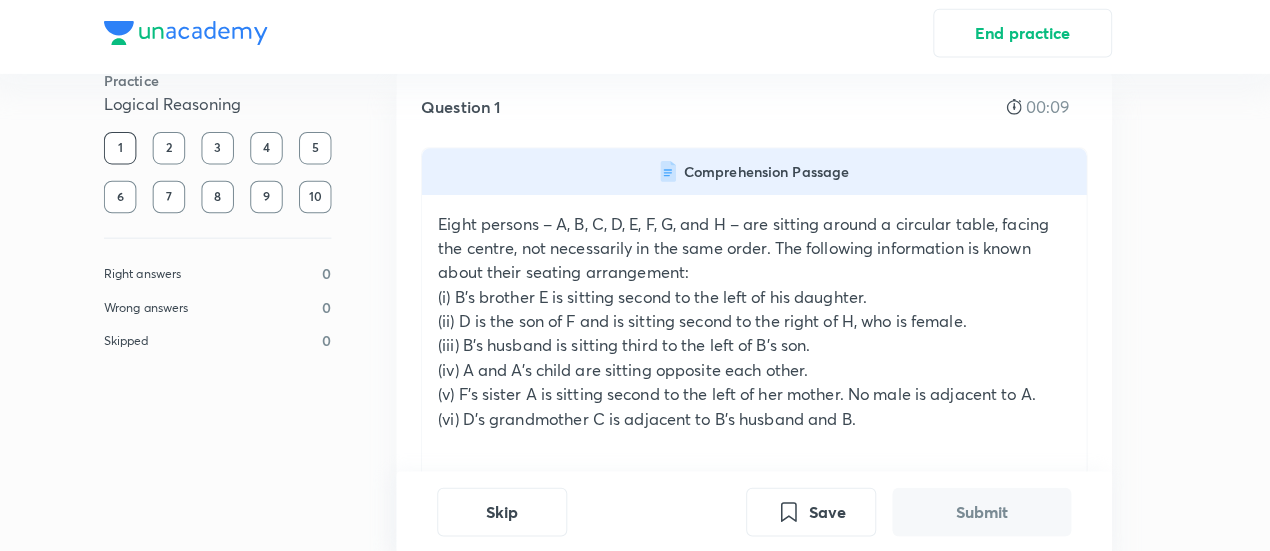 scroll, scrollTop: 46, scrollLeft: 0, axis: vertical 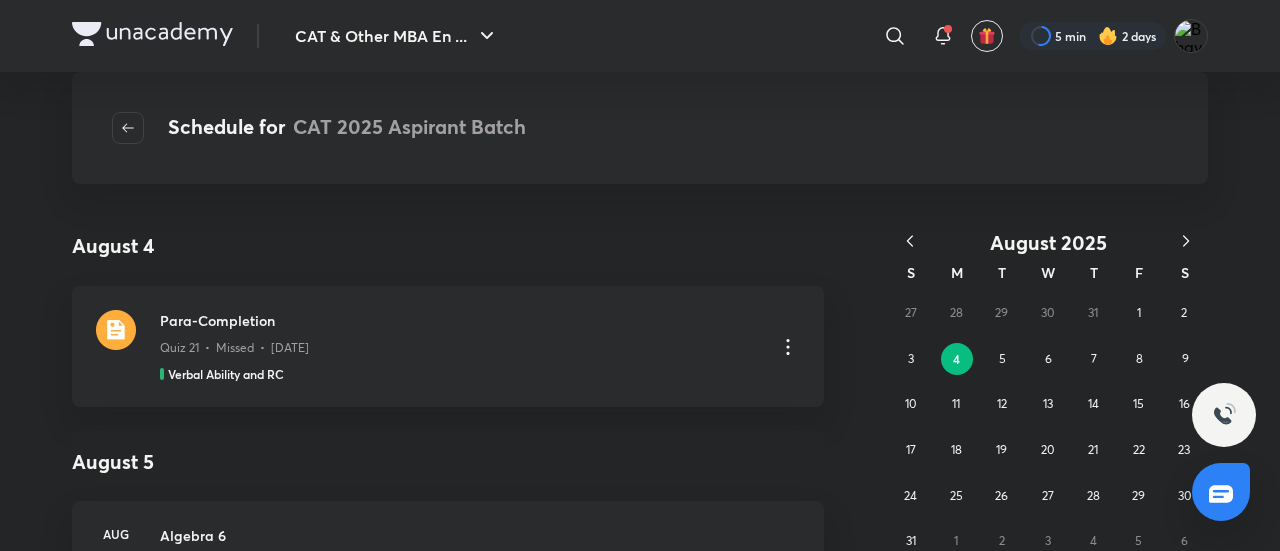 click at bounding box center (152, 36) 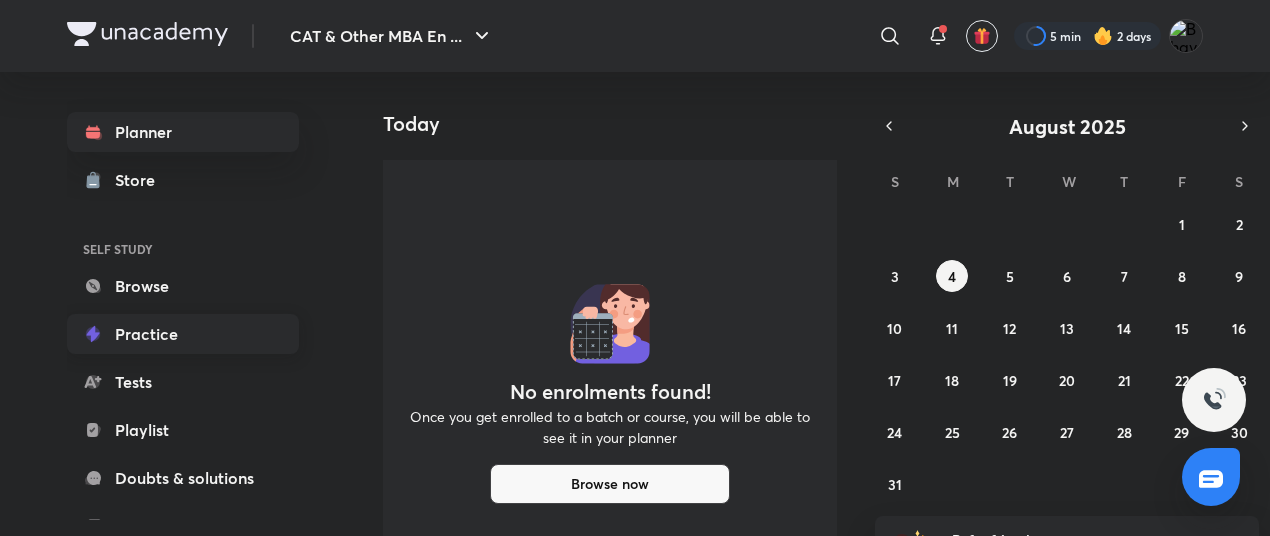 scroll, scrollTop: 0, scrollLeft: 0, axis: both 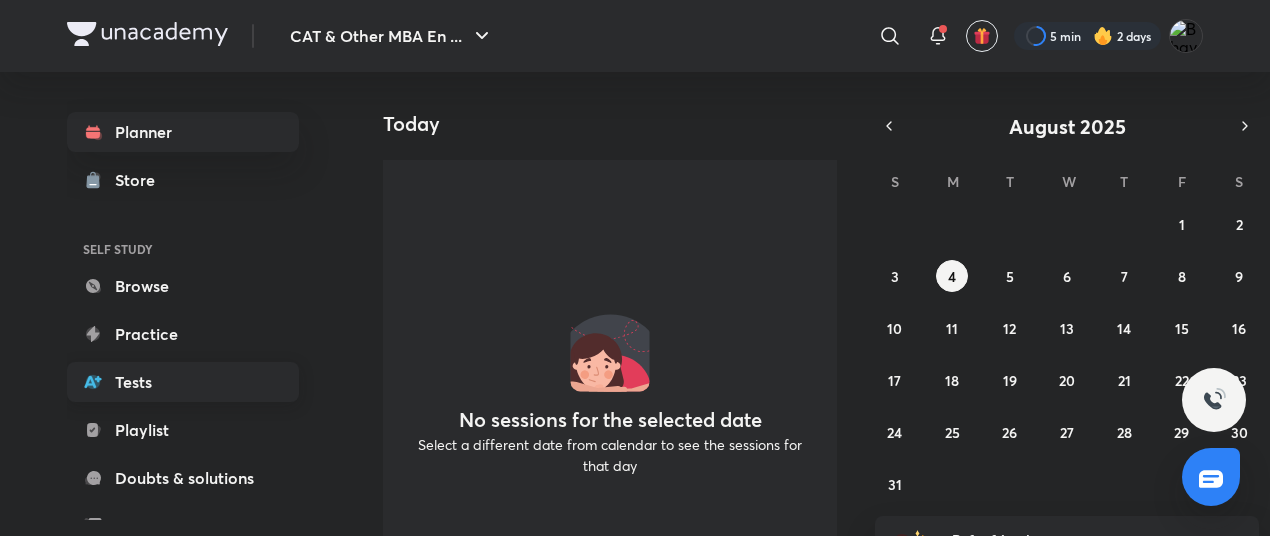 click on "Tests" at bounding box center (183, 382) 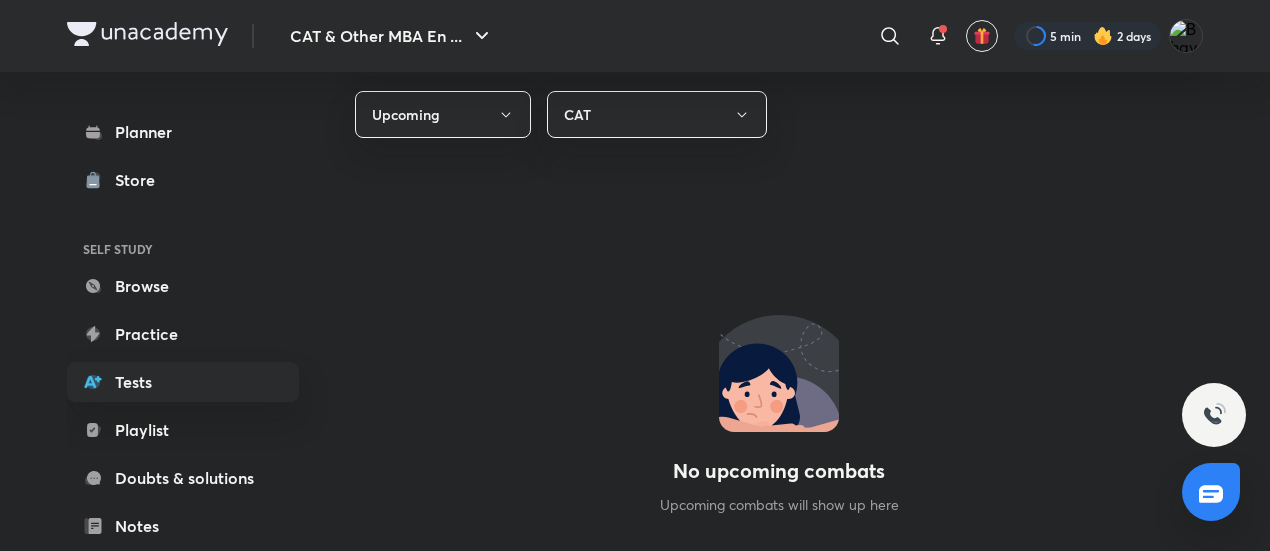 scroll, scrollTop: 1164, scrollLeft: 0, axis: vertical 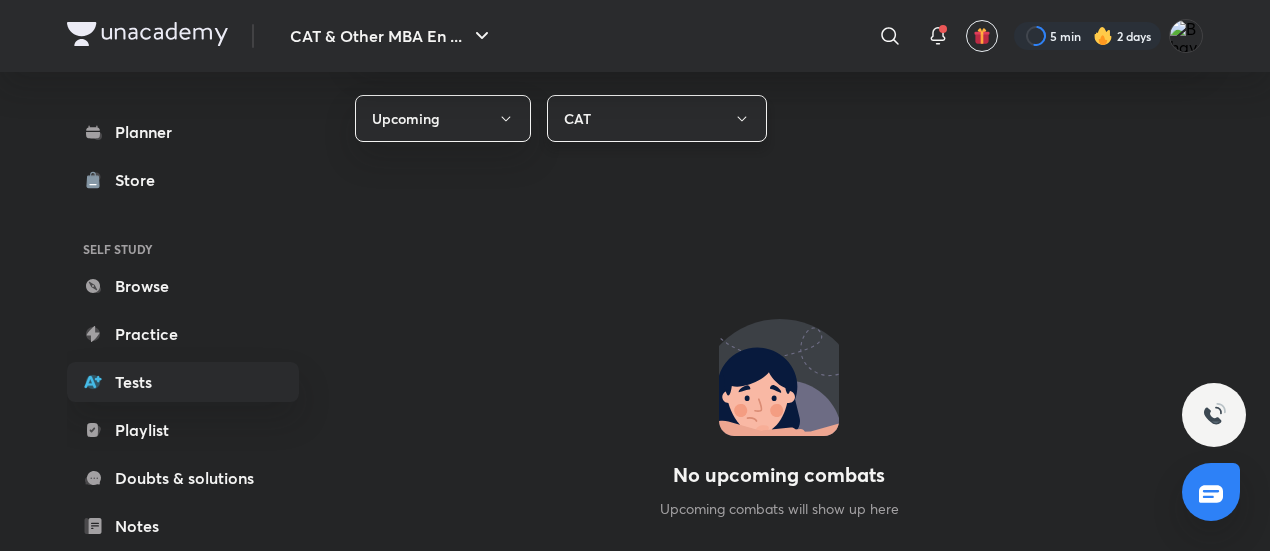 click on "CAT" at bounding box center [657, 118] 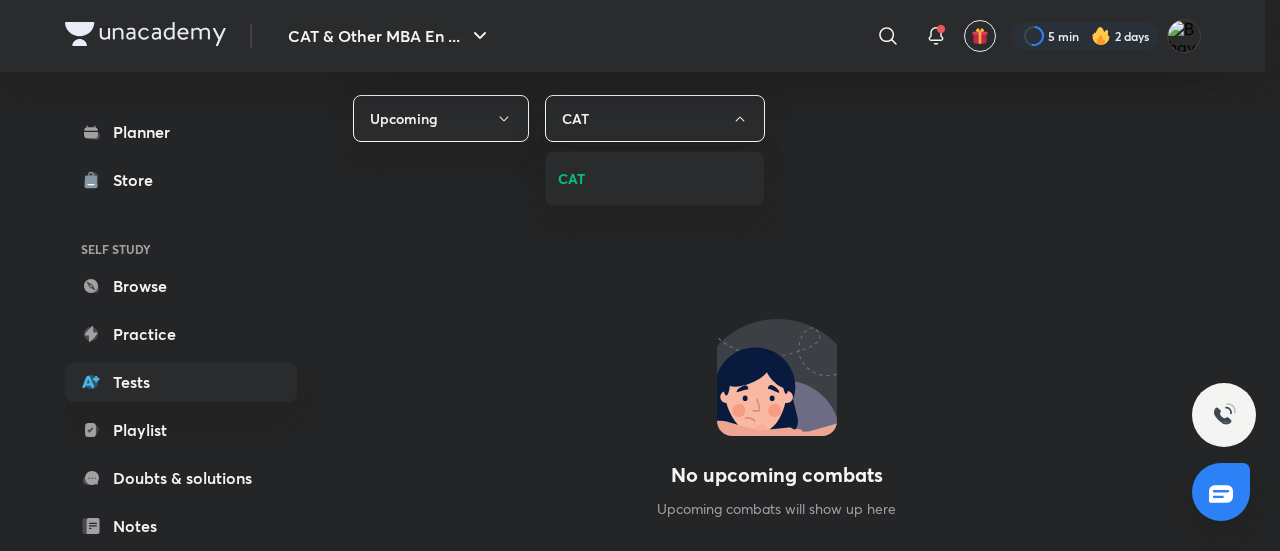 click on "CAT" at bounding box center [655, 178] 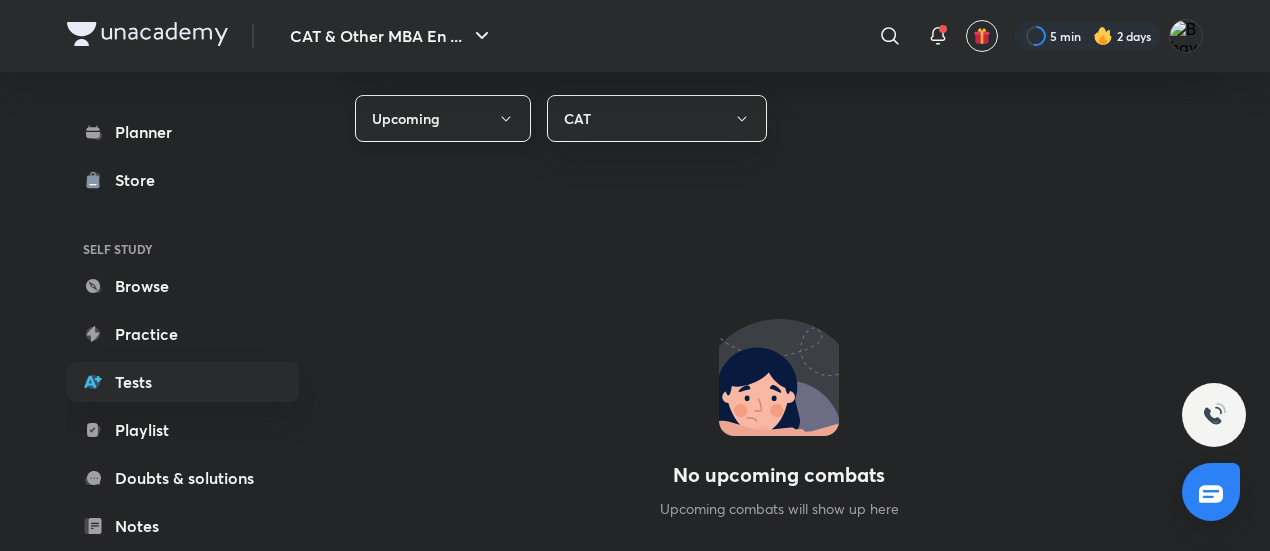 click on "Upcoming" at bounding box center [443, 118] 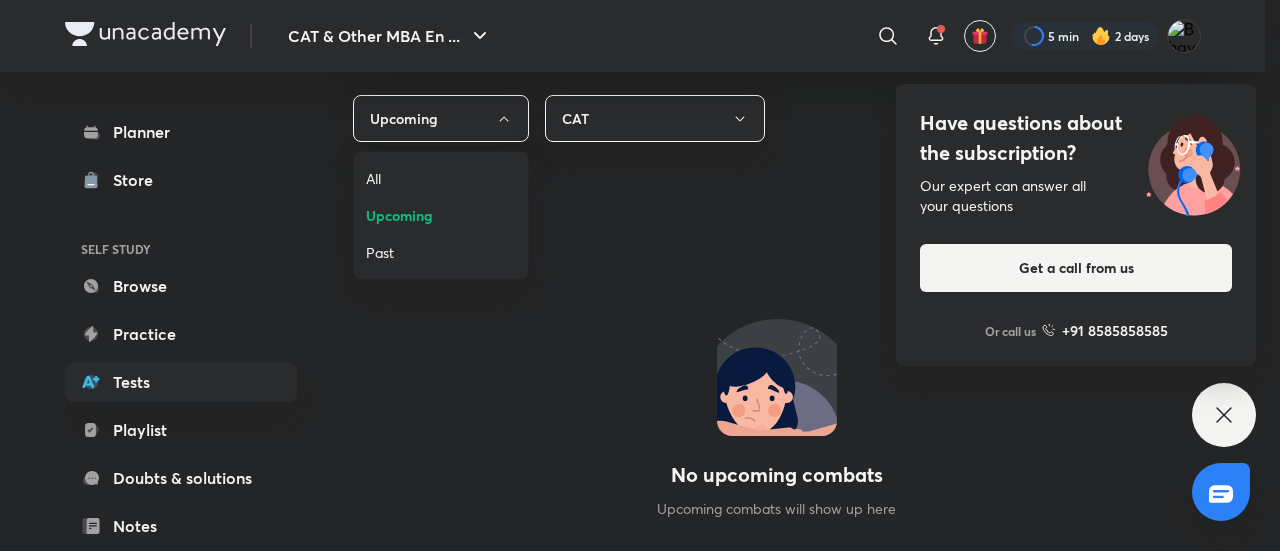 click on "All" at bounding box center [441, 178] 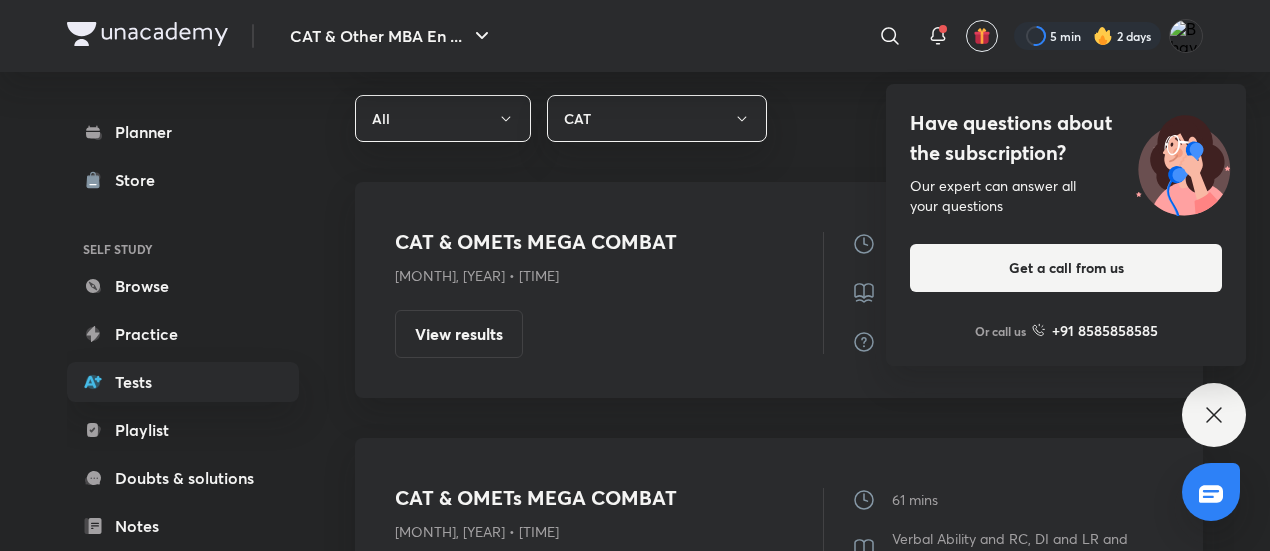 click 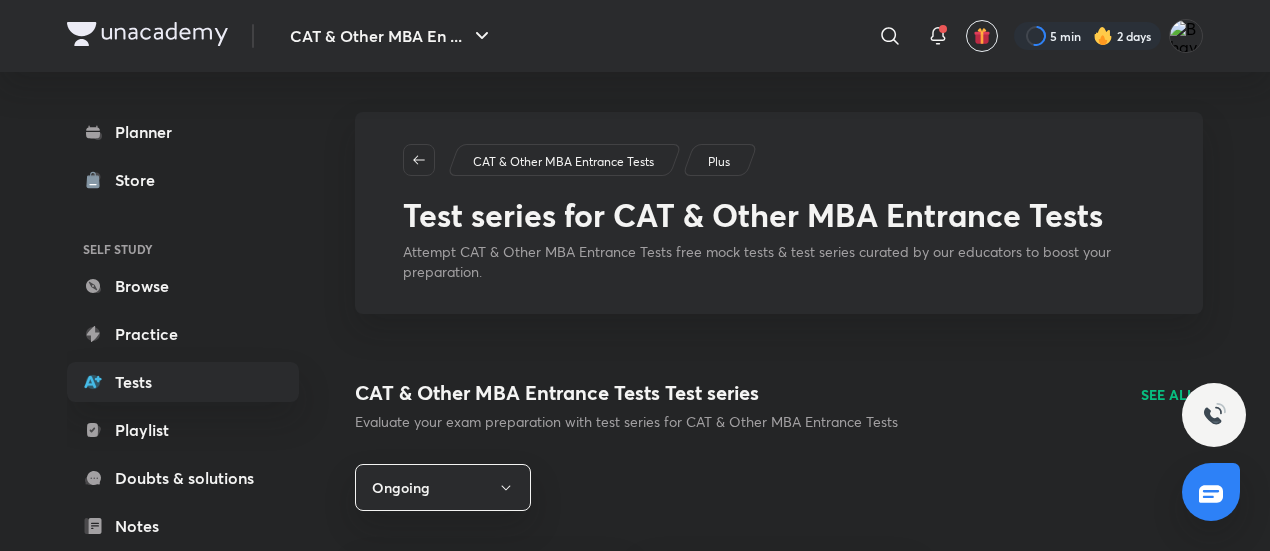 scroll, scrollTop: 239, scrollLeft: 0, axis: vertical 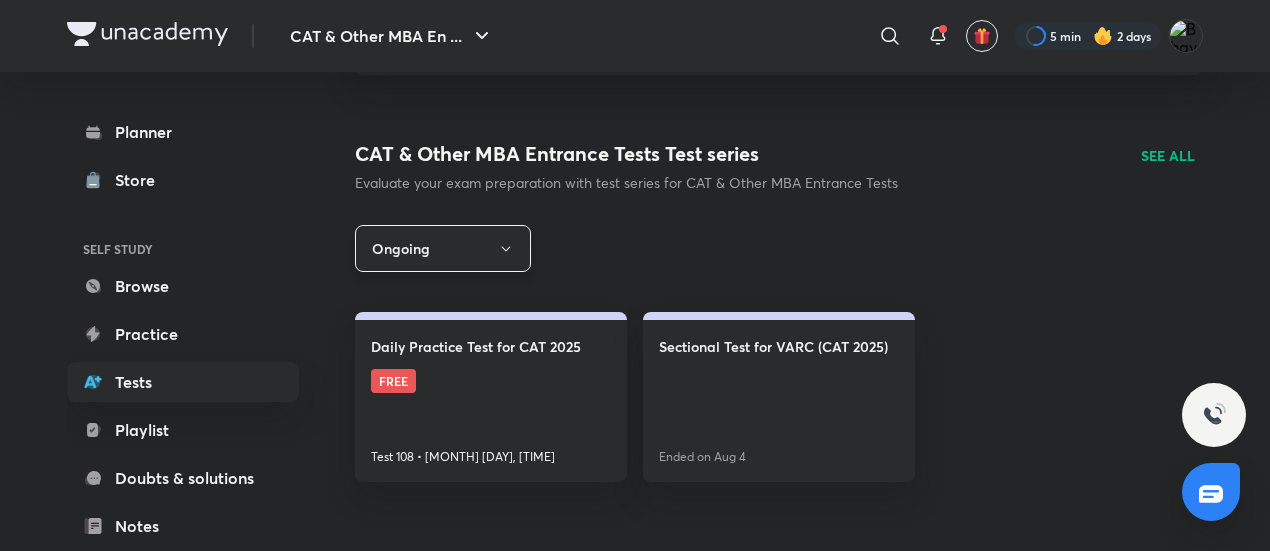 click on "Ongoing" at bounding box center (443, 248) 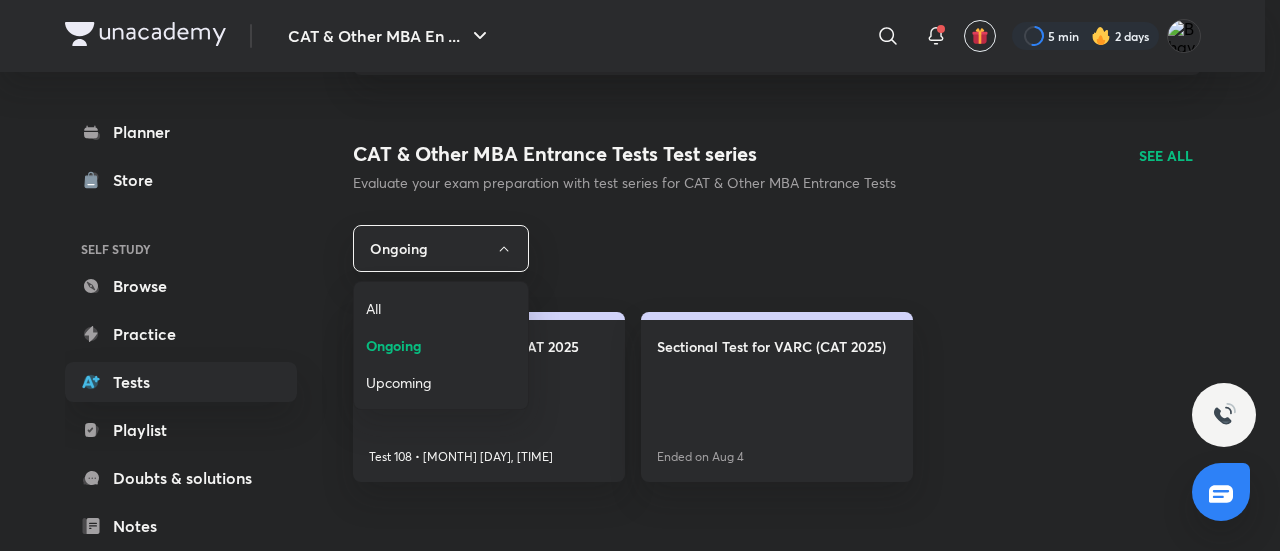 click at bounding box center [640, 275] 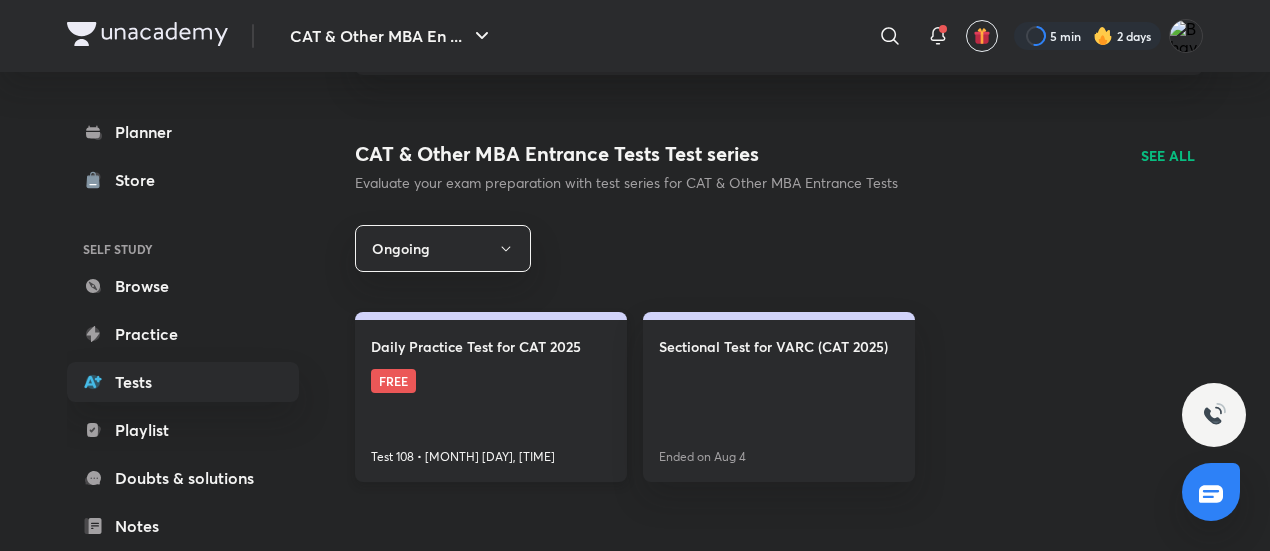 click on "Test 108 • Aug 4, 6:00 PM" at bounding box center (463, 457) 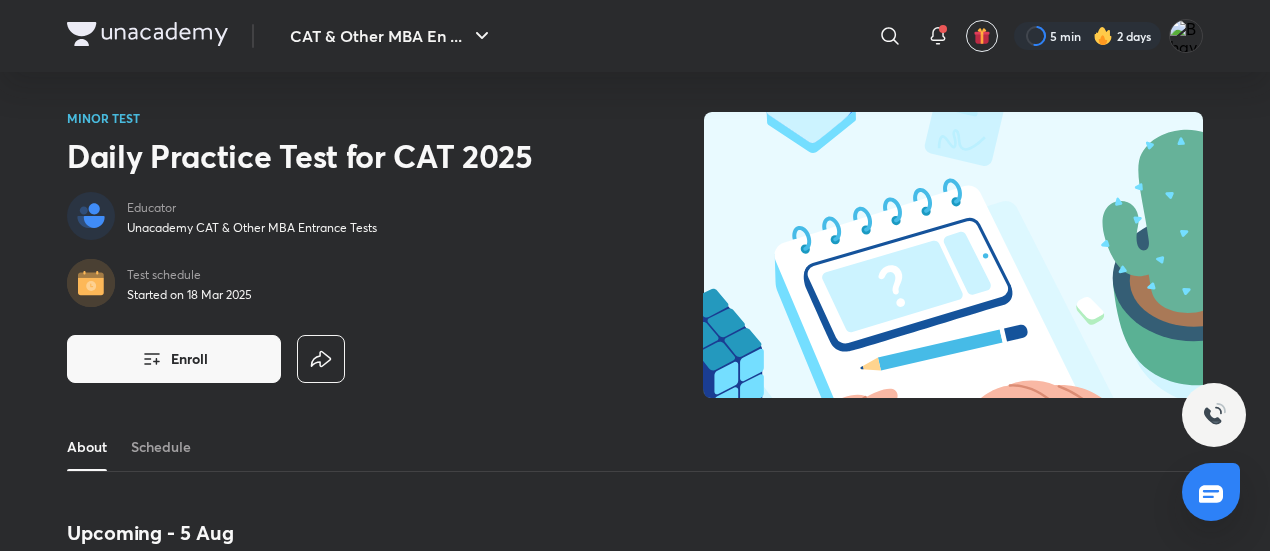 scroll, scrollTop: 179, scrollLeft: 0, axis: vertical 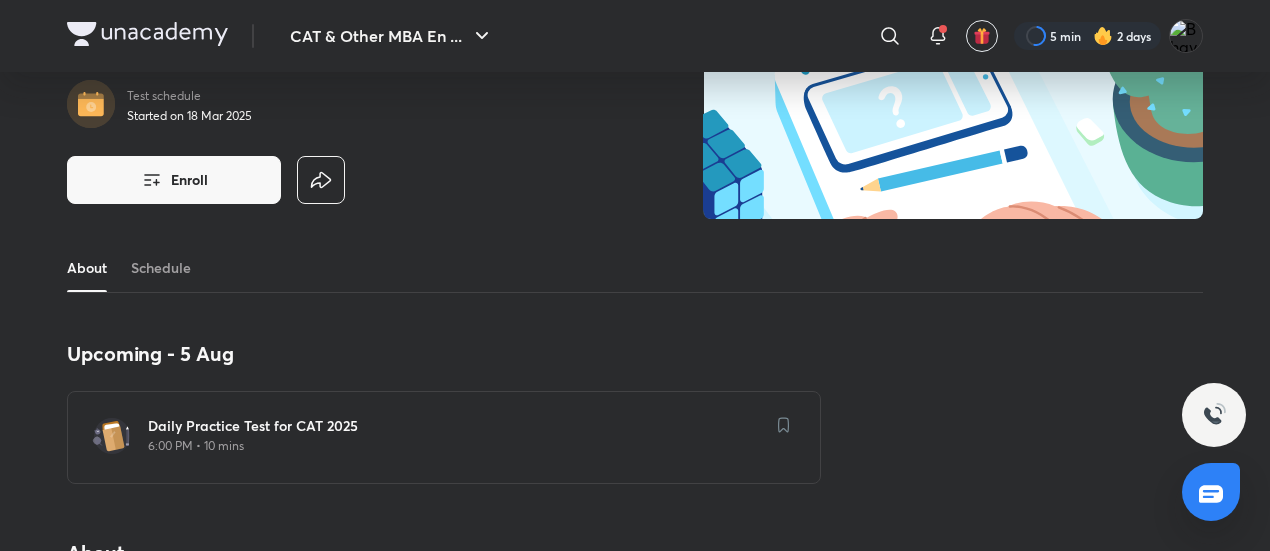 click on "6:00 PM •  10 mins" at bounding box center (456, 446) 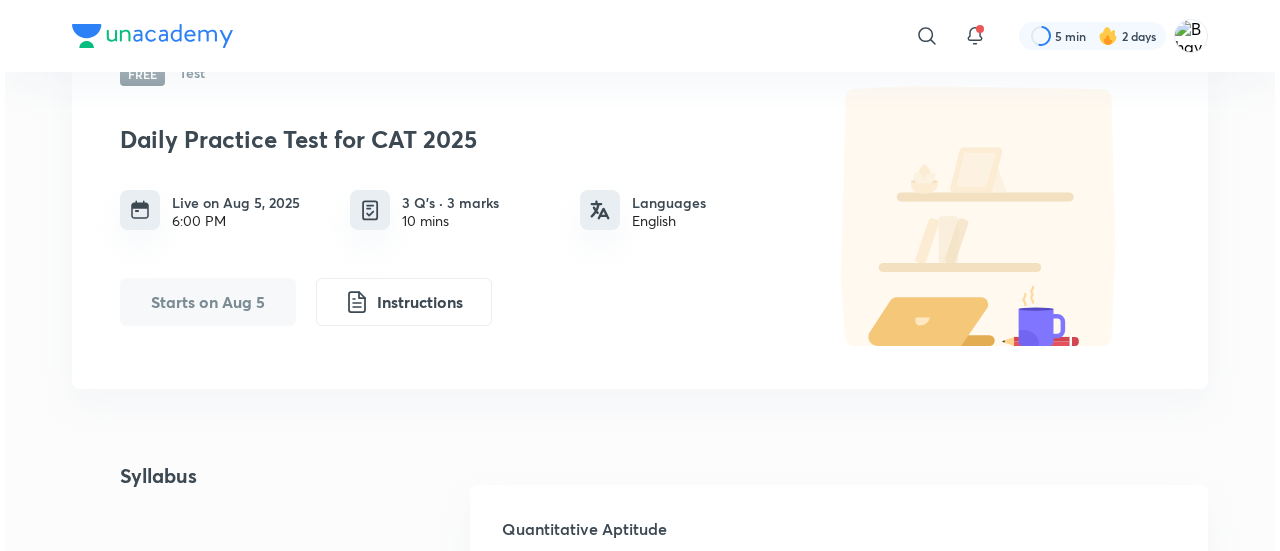 scroll, scrollTop: 0, scrollLeft: 0, axis: both 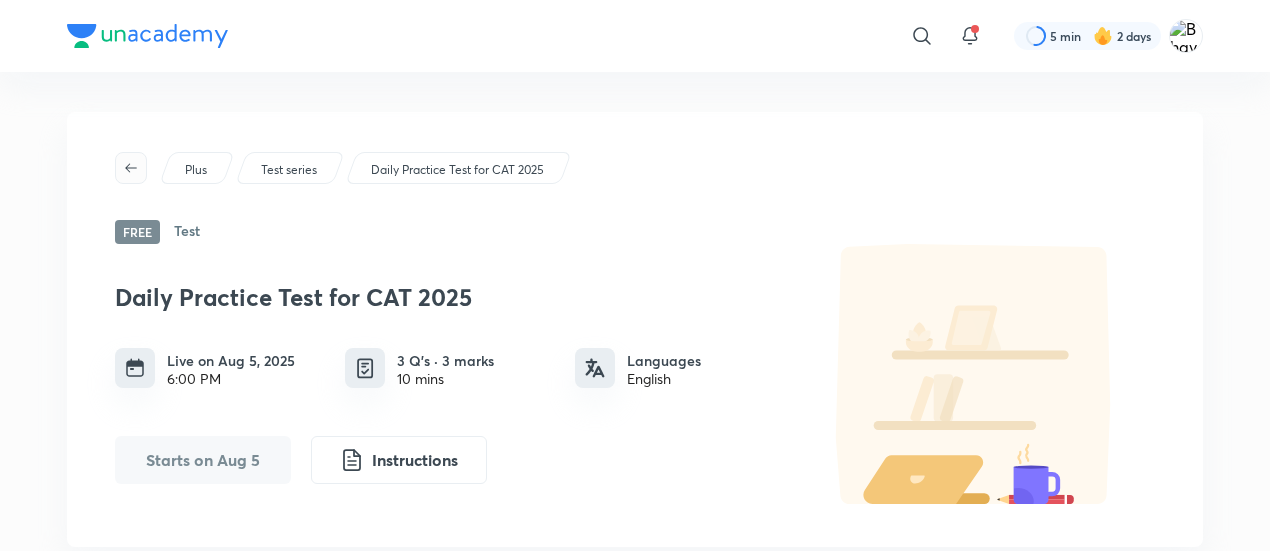click 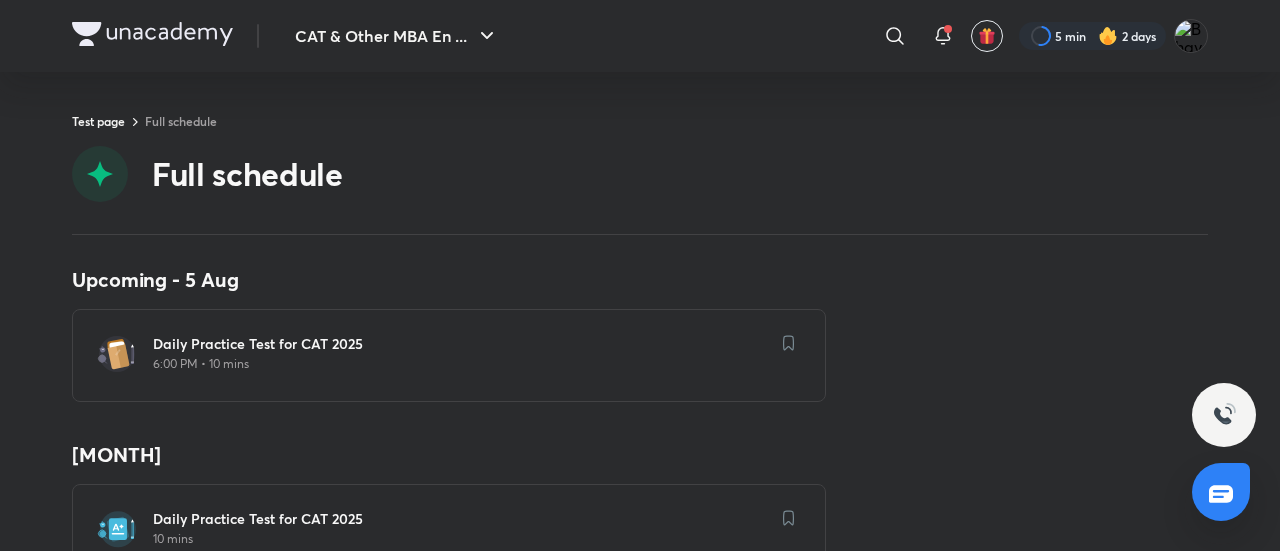 click at bounding box center (152, 34) 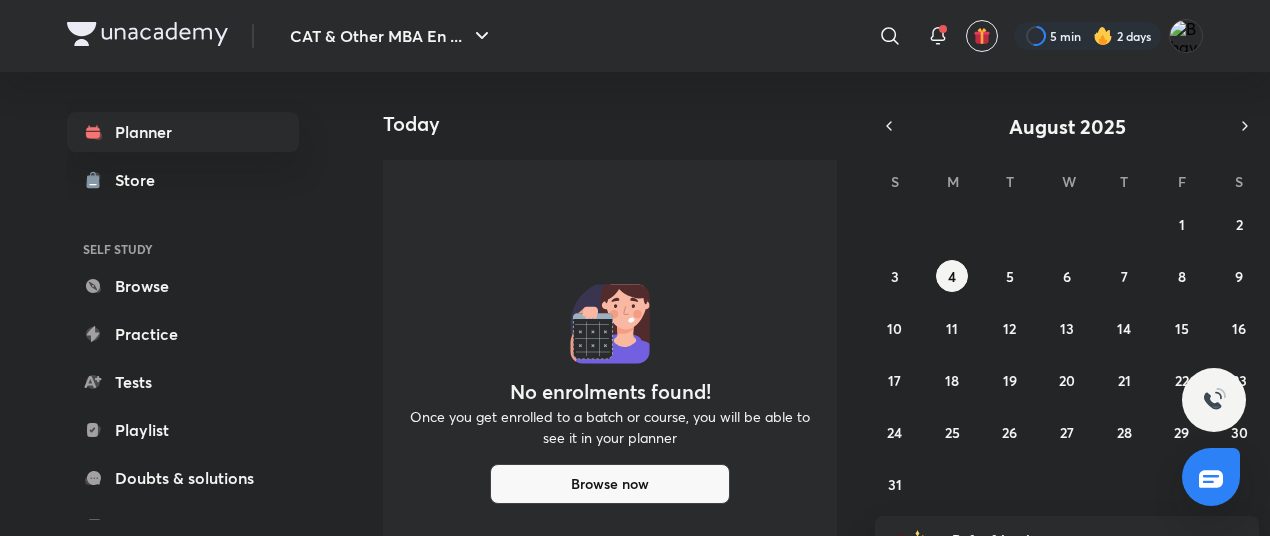 scroll, scrollTop: 0, scrollLeft: 0, axis: both 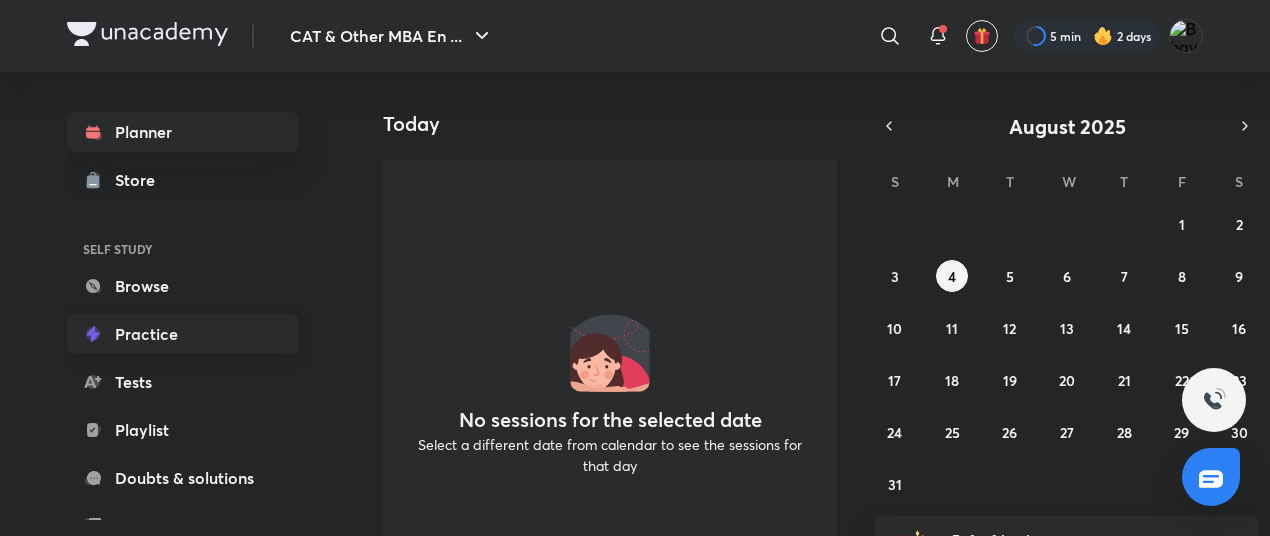 click on "Practice" at bounding box center (183, 334) 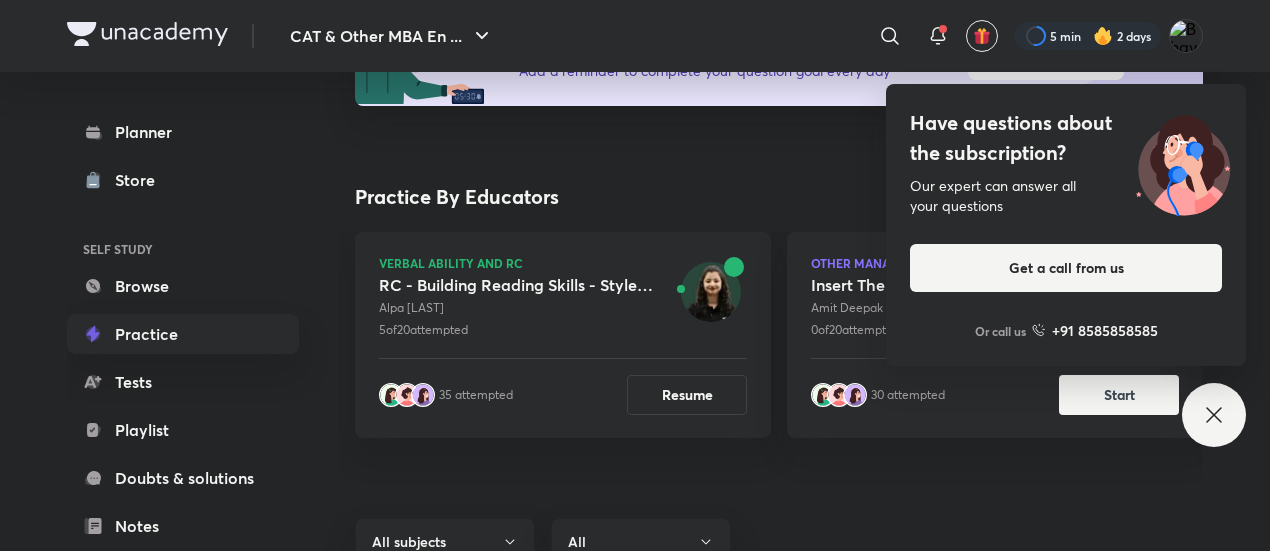 scroll, scrollTop: 302, scrollLeft: 0, axis: vertical 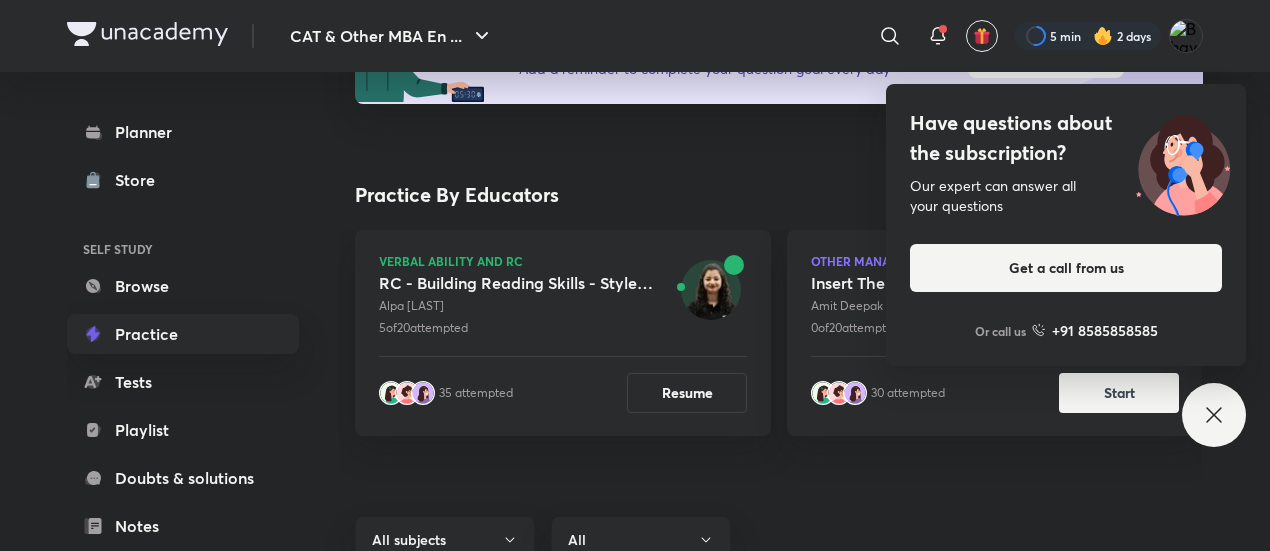 click 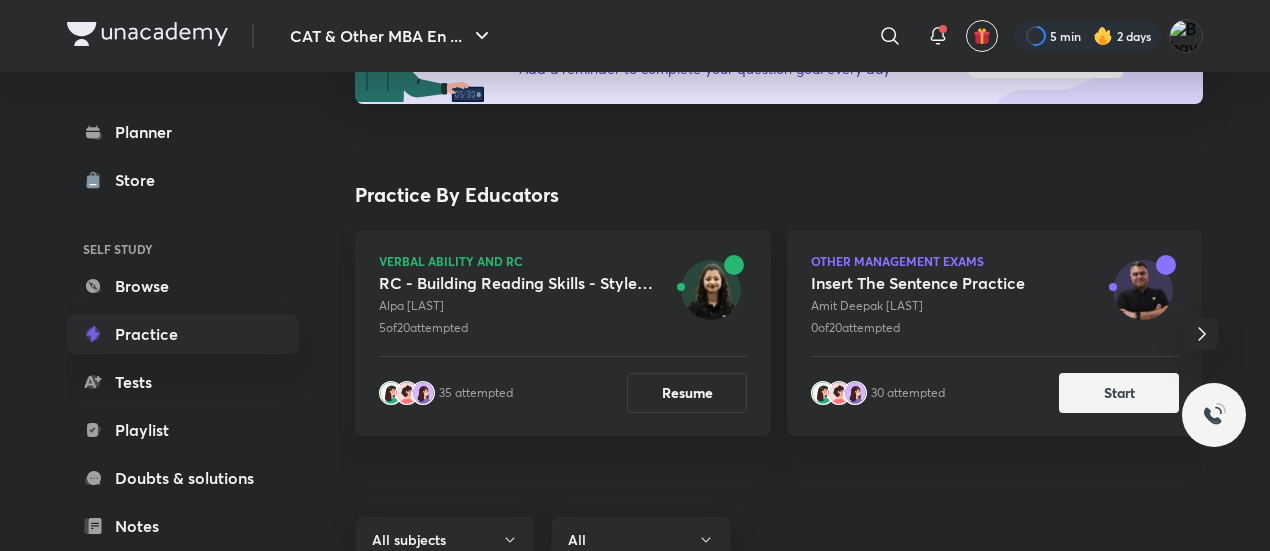 click 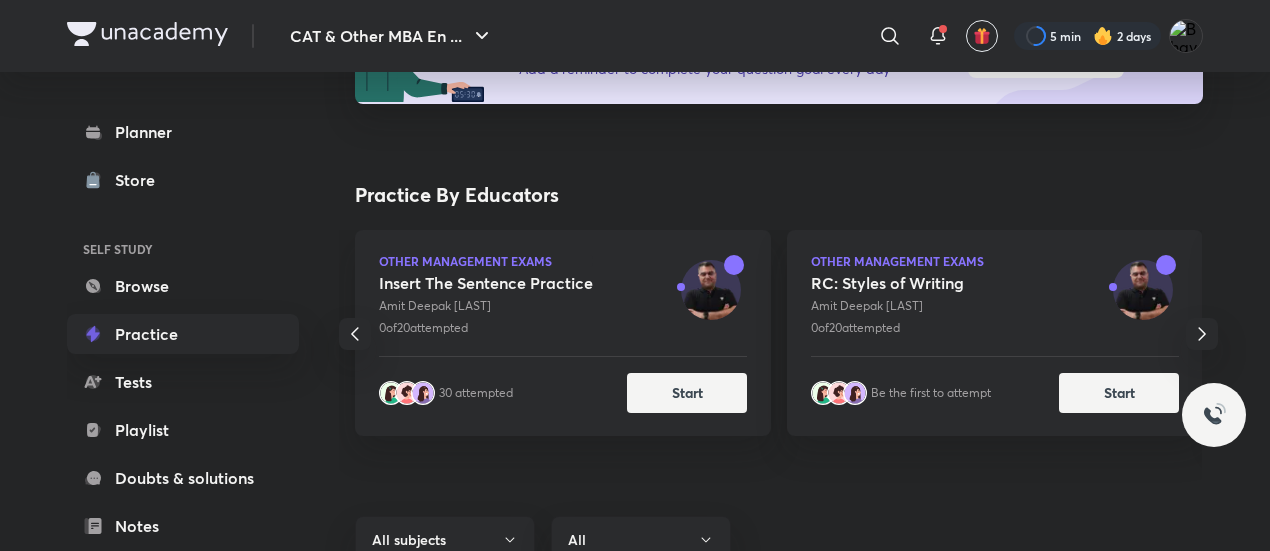 click 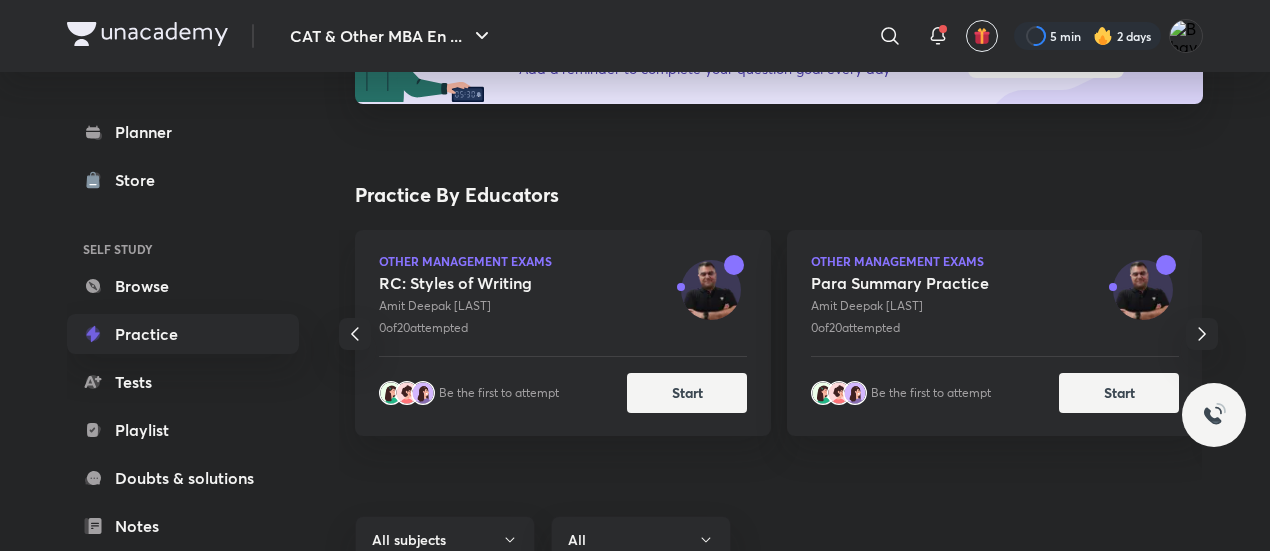 click 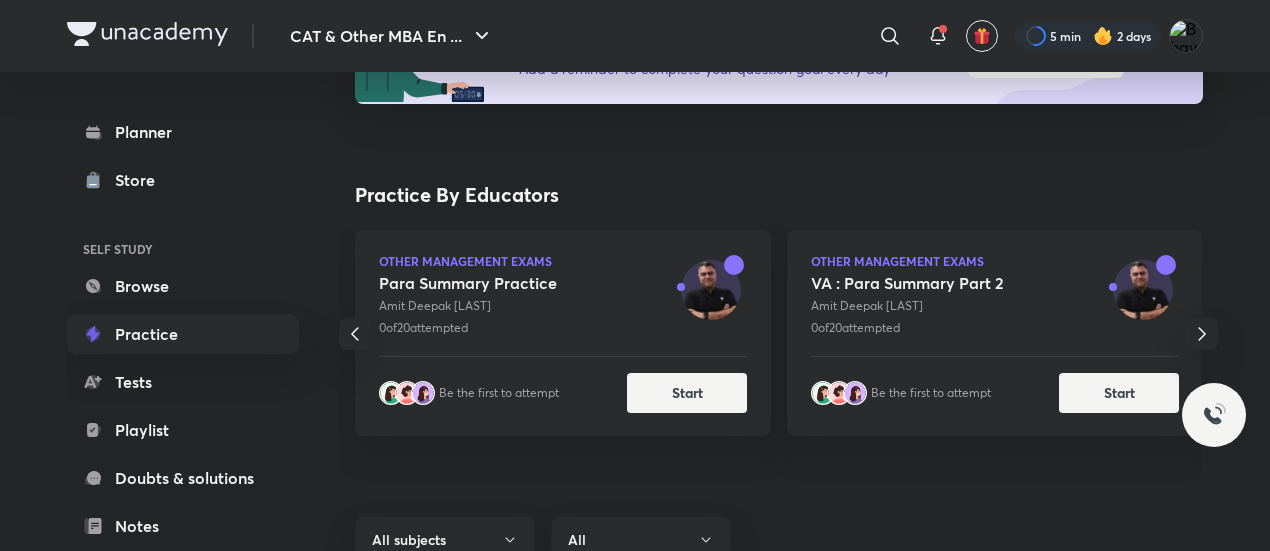 click 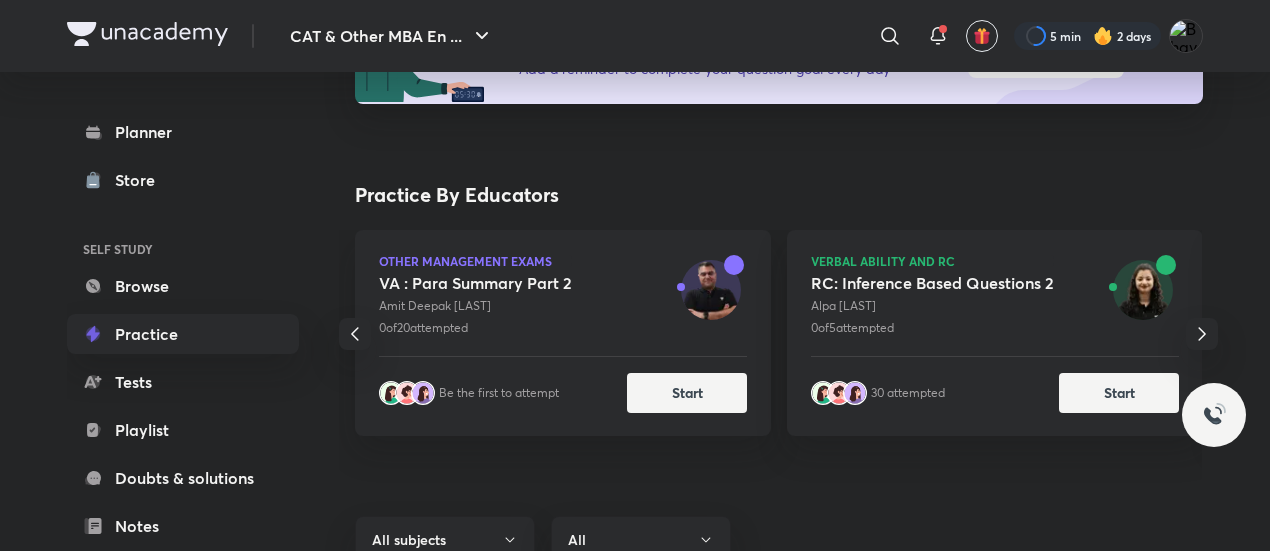 click 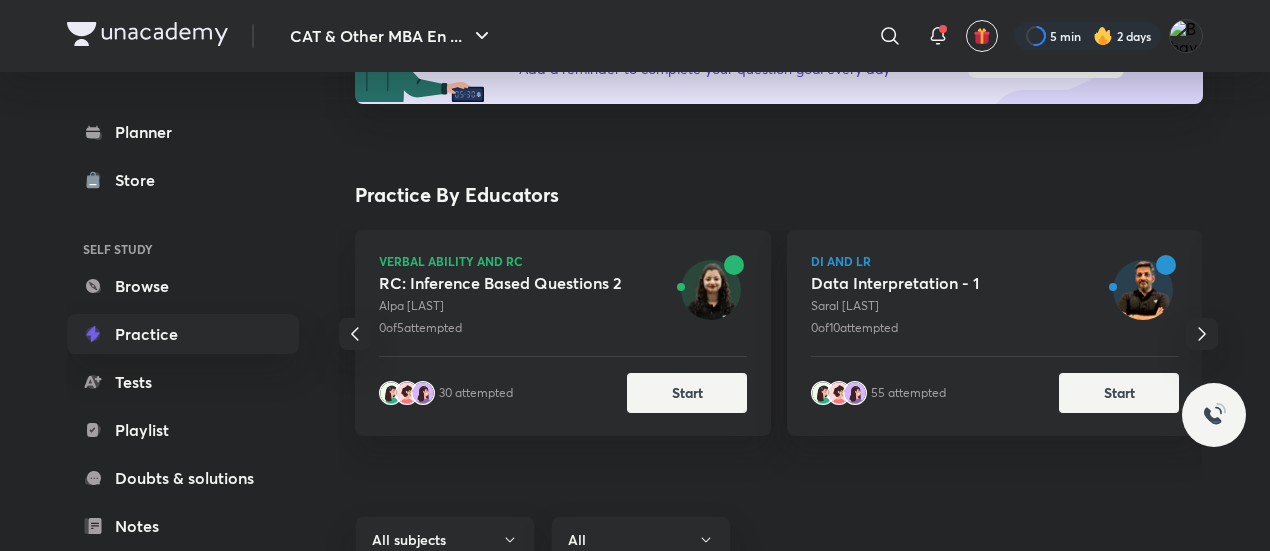click 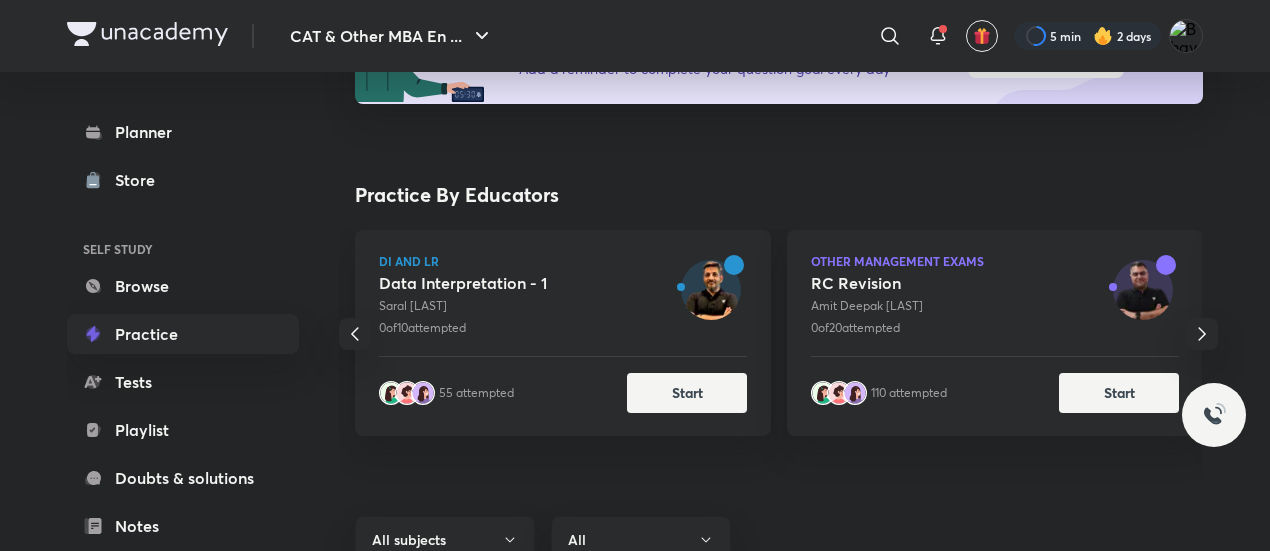 click 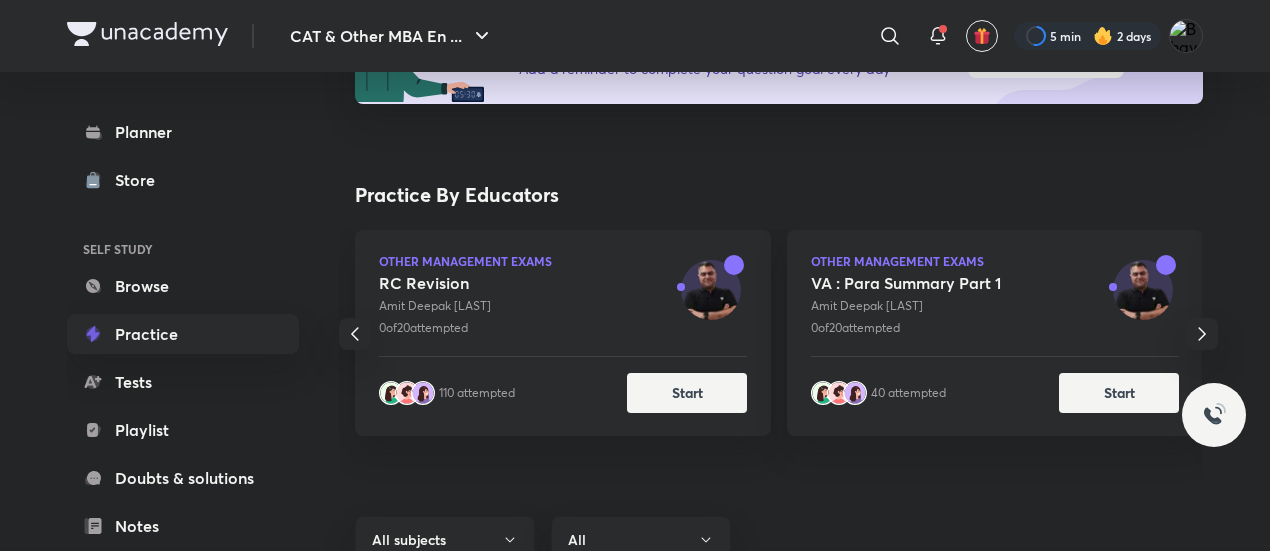 click 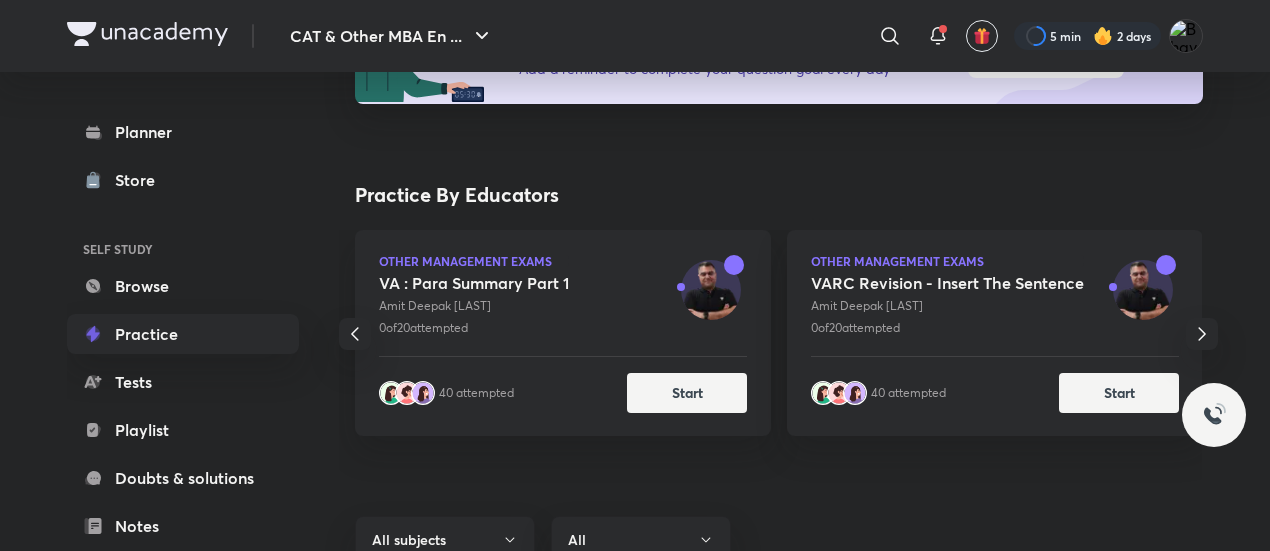 click 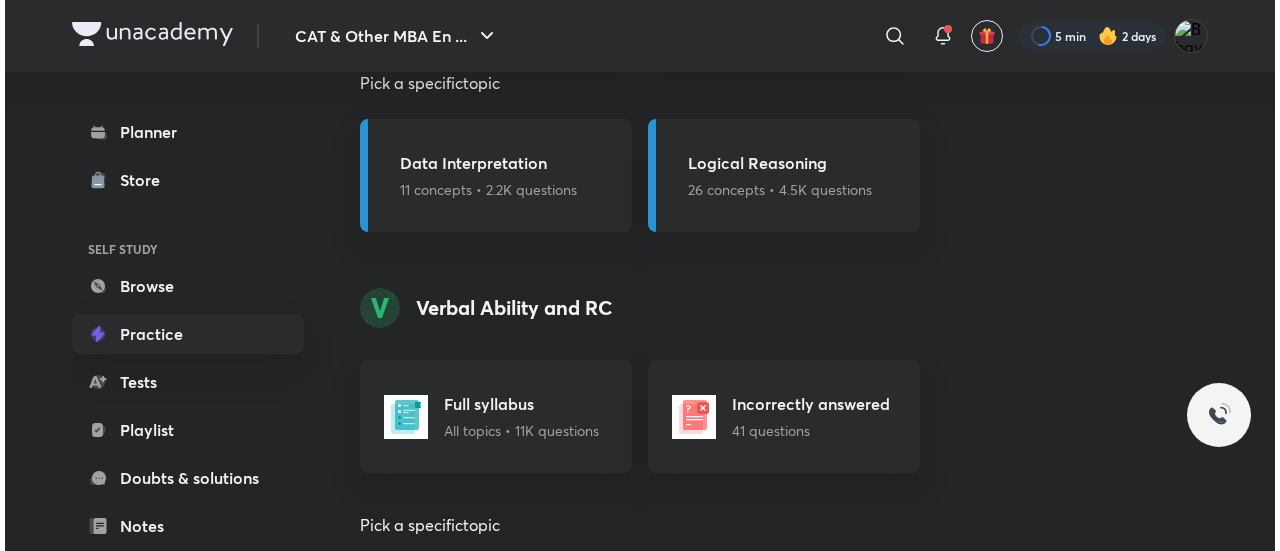 scroll, scrollTop: 1500, scrollLeft: 0, axis: vertical 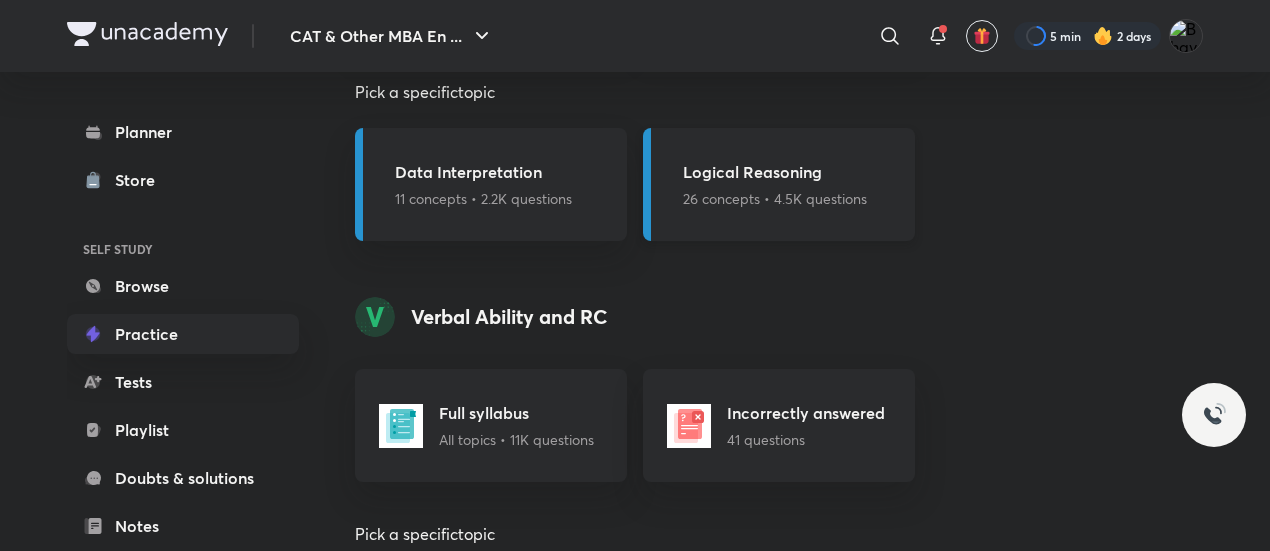click on "26 concepts • 4.5K questions" at bounding box center [775, 198] 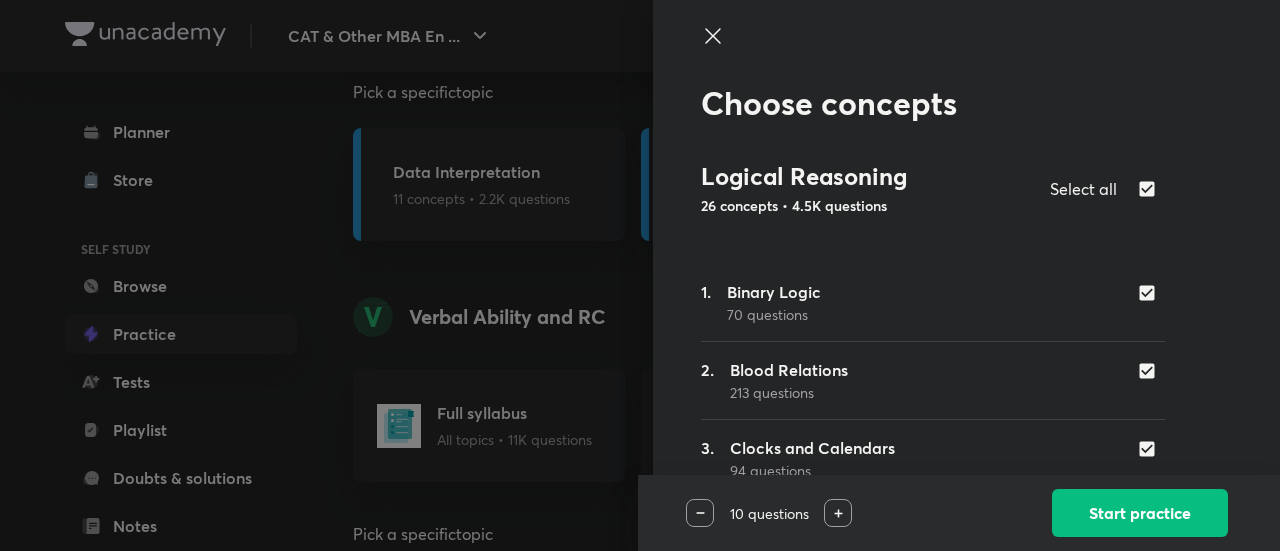 click at bounding box center [1151, 189] 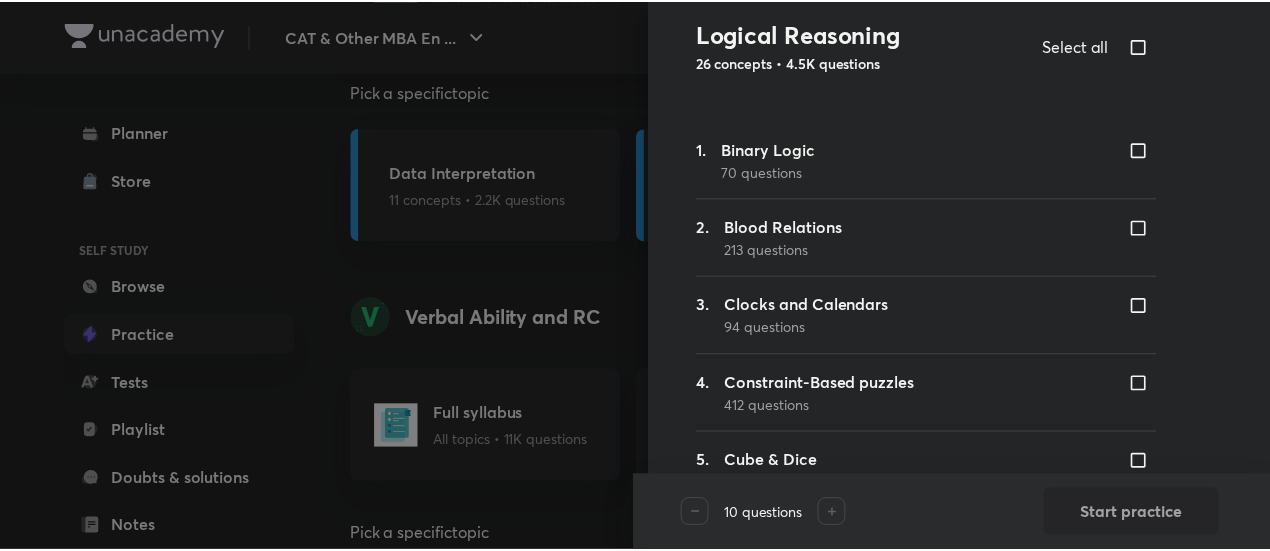 scroll, scrollTop: 0, scrollLeft: 0, axis: both 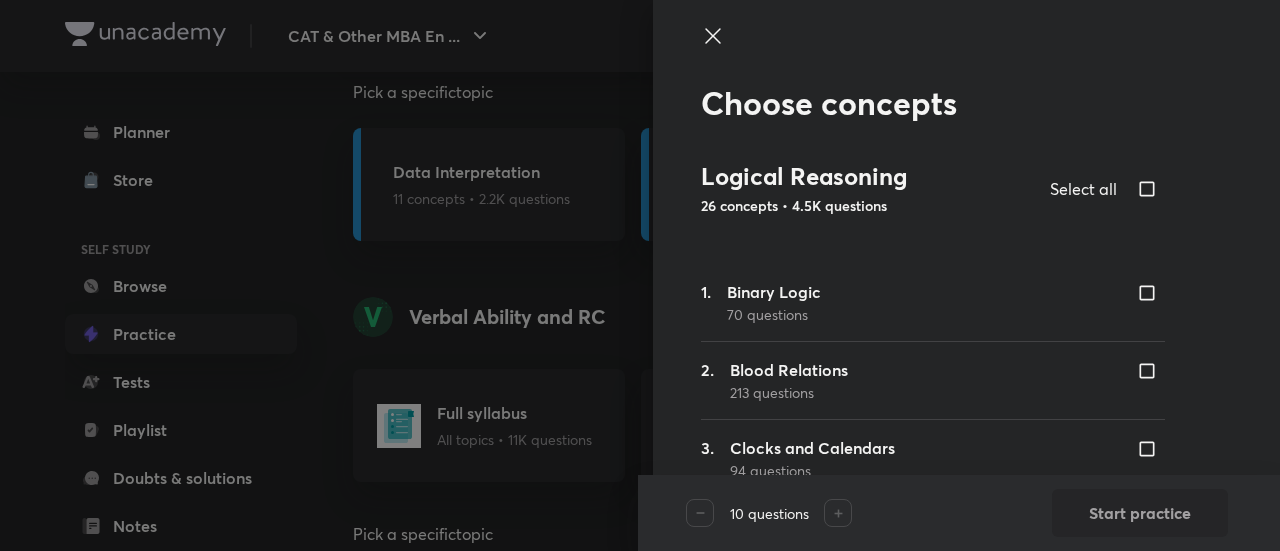 click 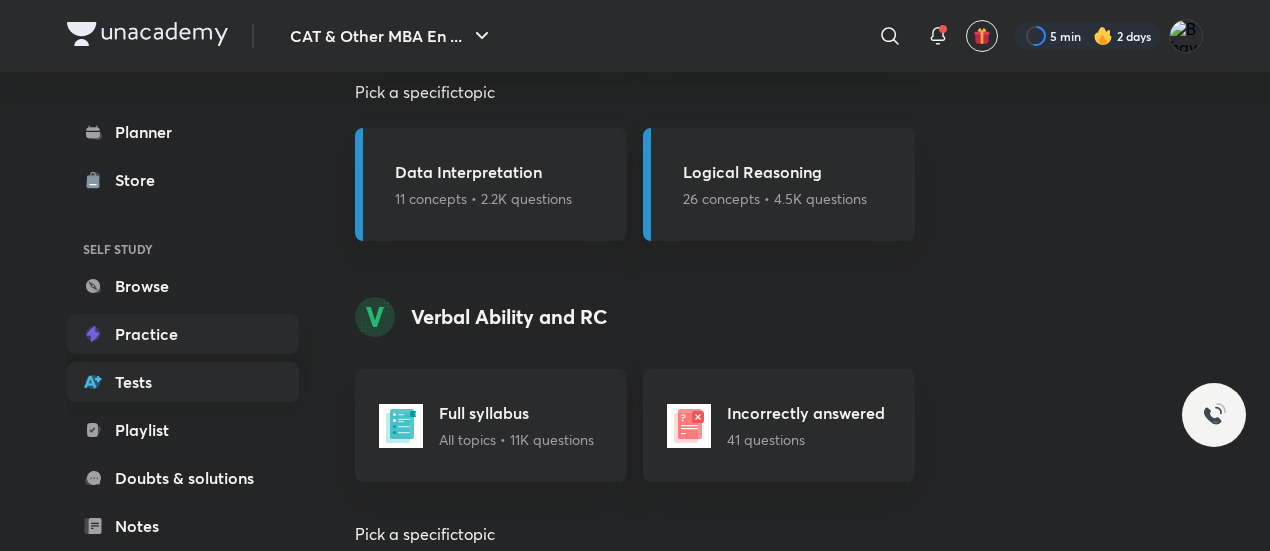 scroll, scrollTop: 133, scrollLeft: 0, axis: vertical 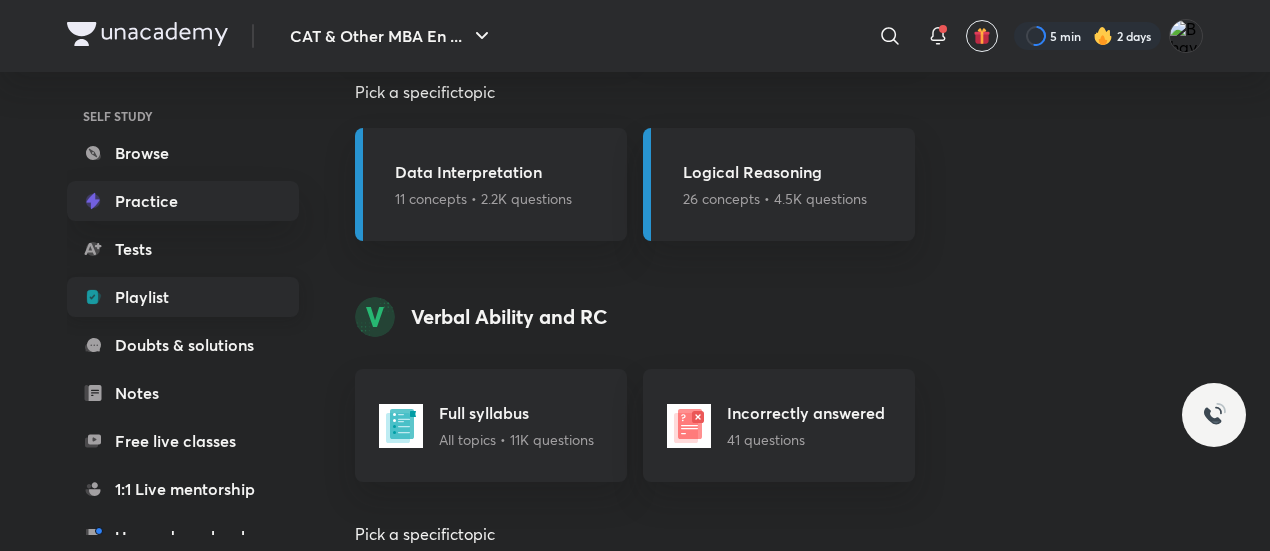 click on "Playlist" at bounding box center [183, 297] 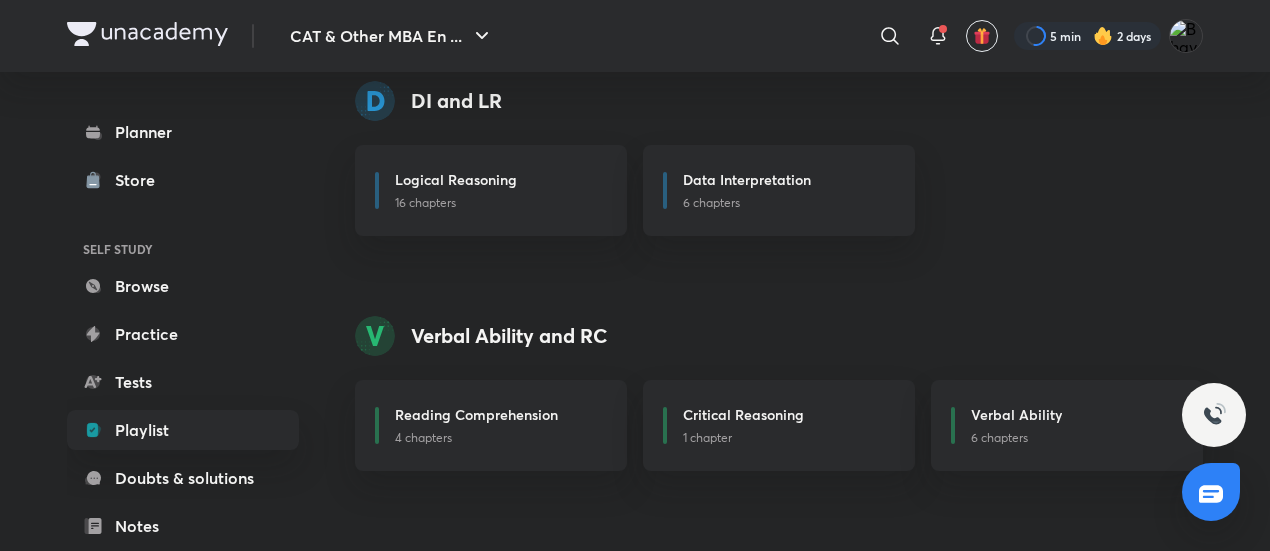 scroll, scrollTop: 481, scrollLeft: 0, axis: vertical 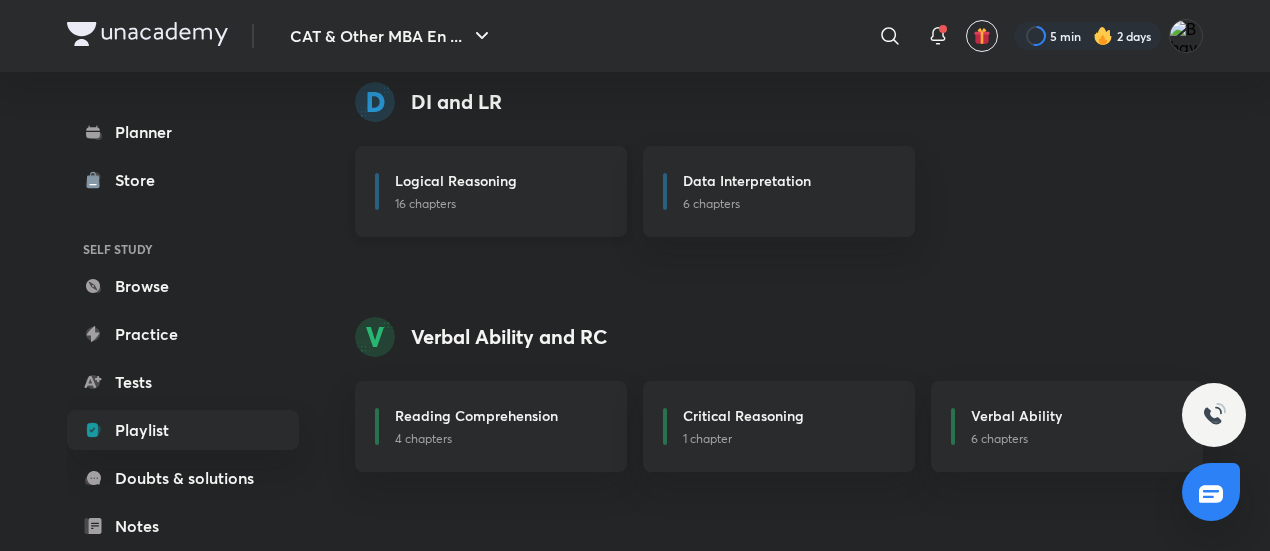 click on "16 chapters" at bounding box center [499, 204] 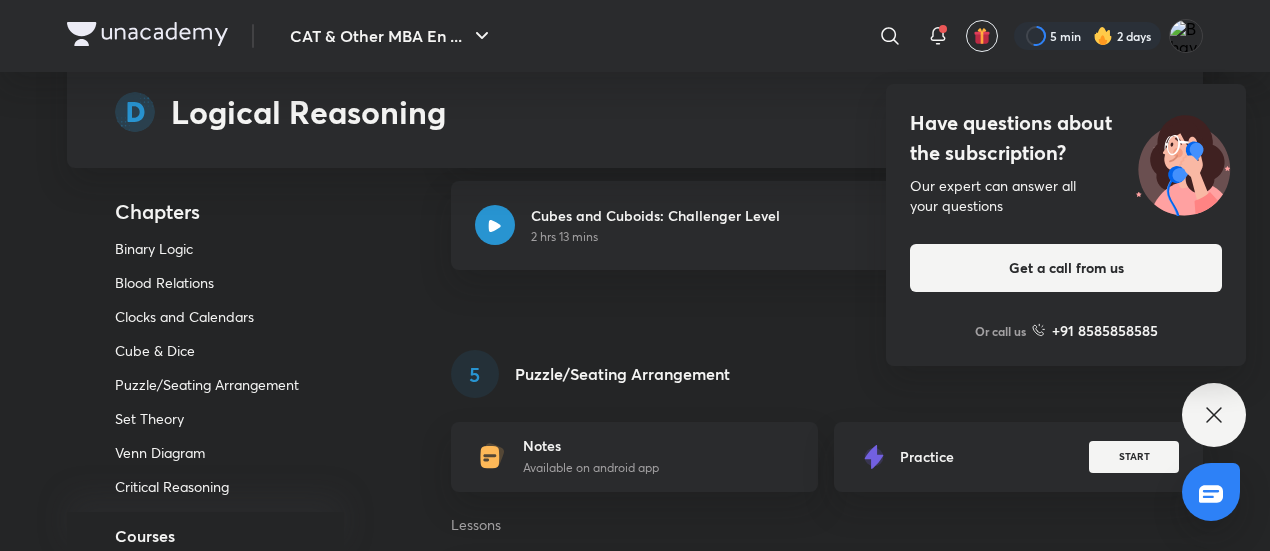 scroll, scrollTop: 2064, scrollLeft: 0, axis: vertical 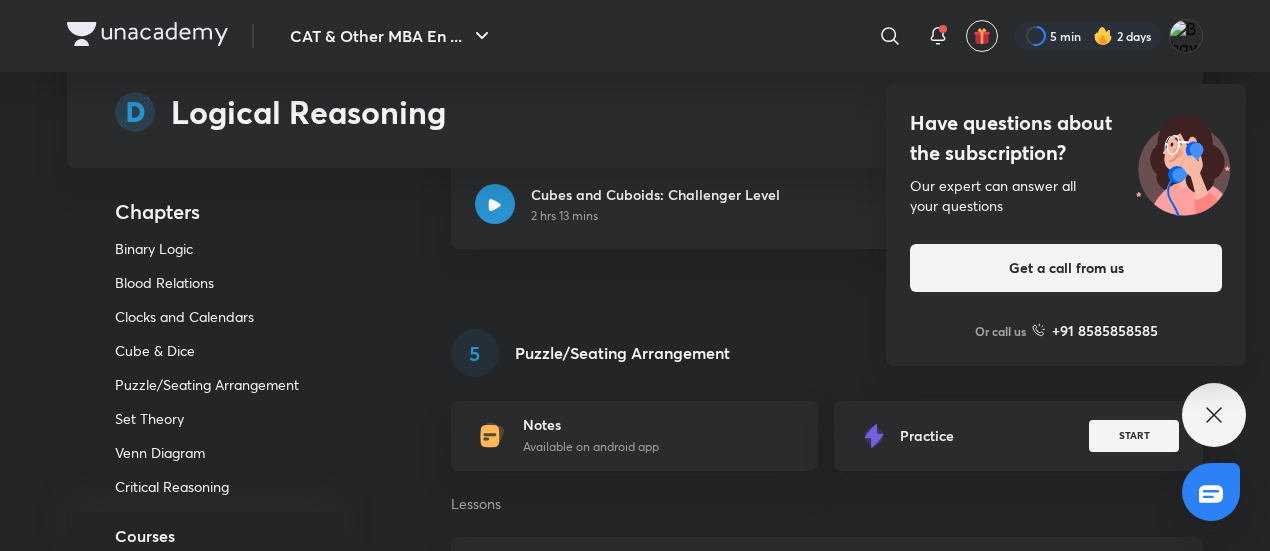 click 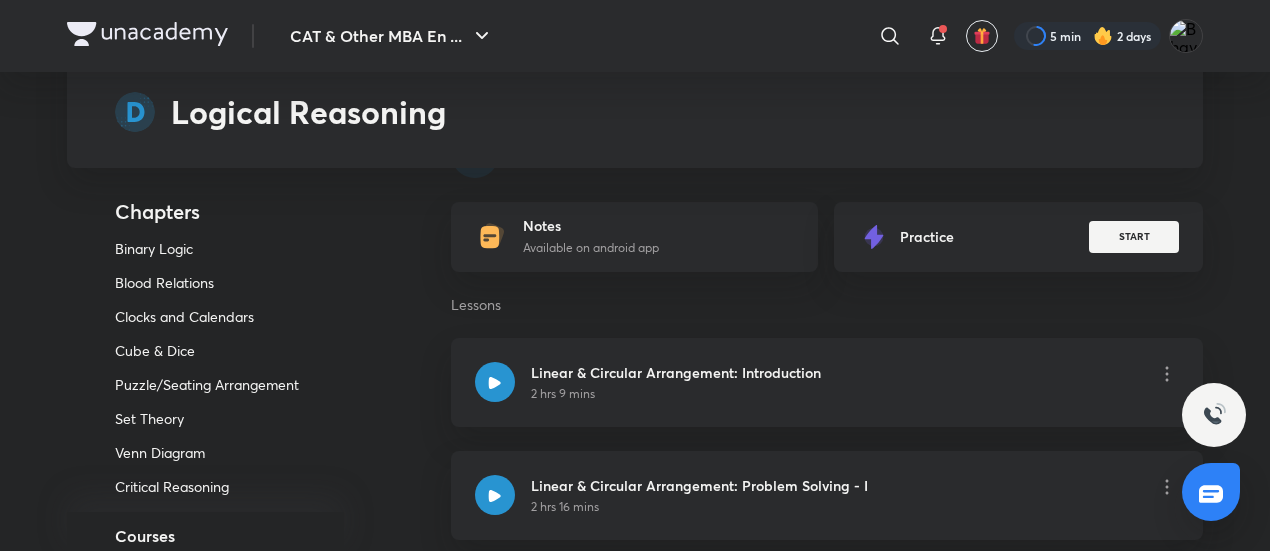 scroll, scrollTop: 2264, scrollLeft: 0, axis: vertical 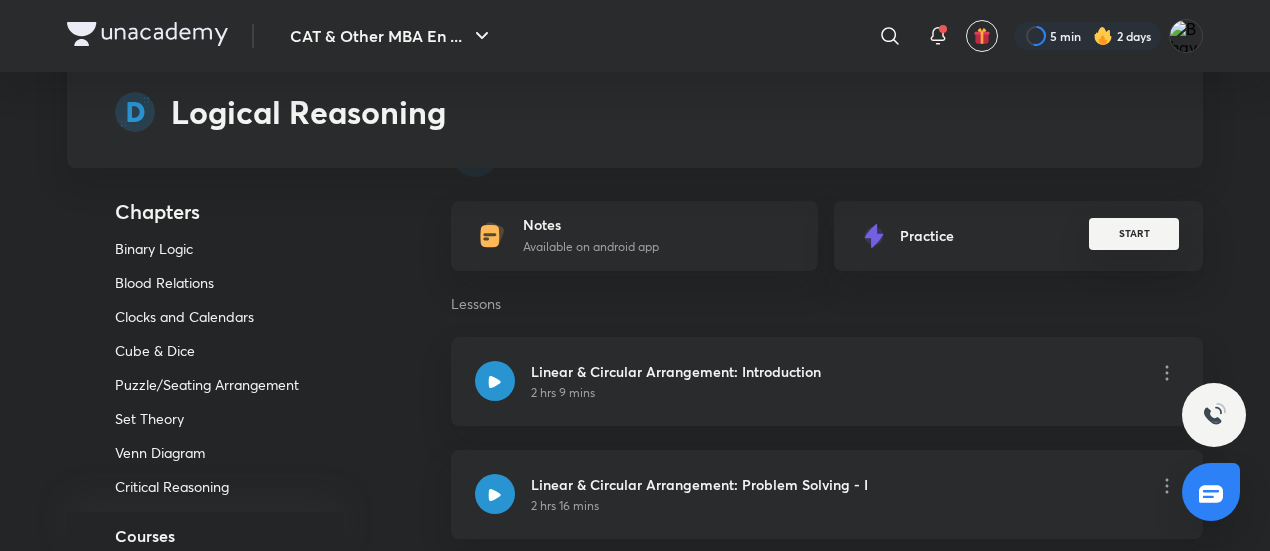 click on "START" at bounding box center [1134, 234] 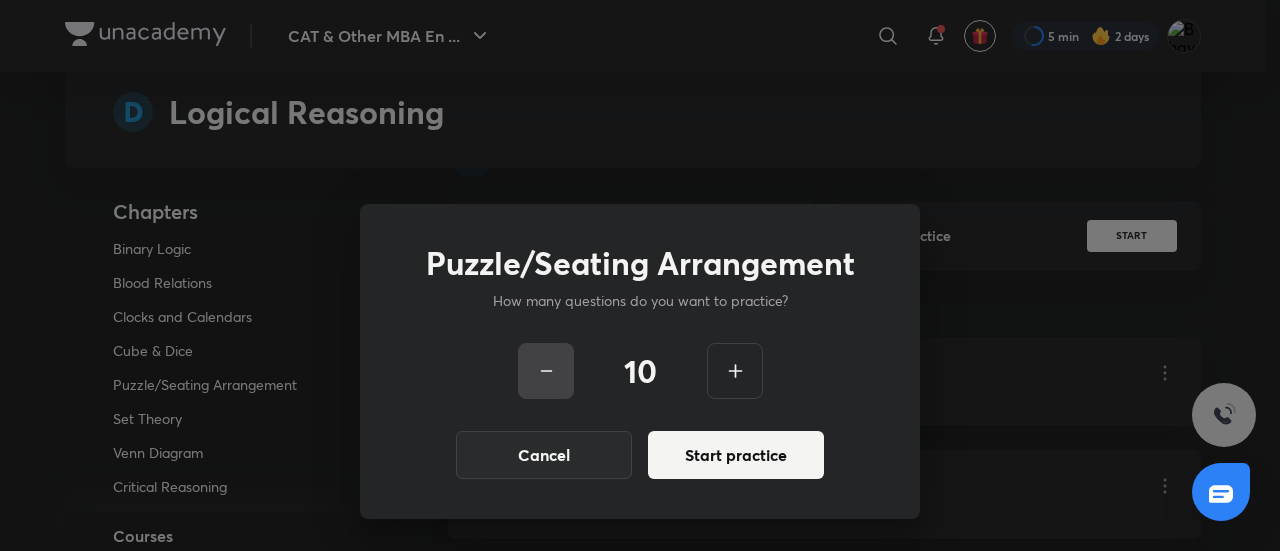 click 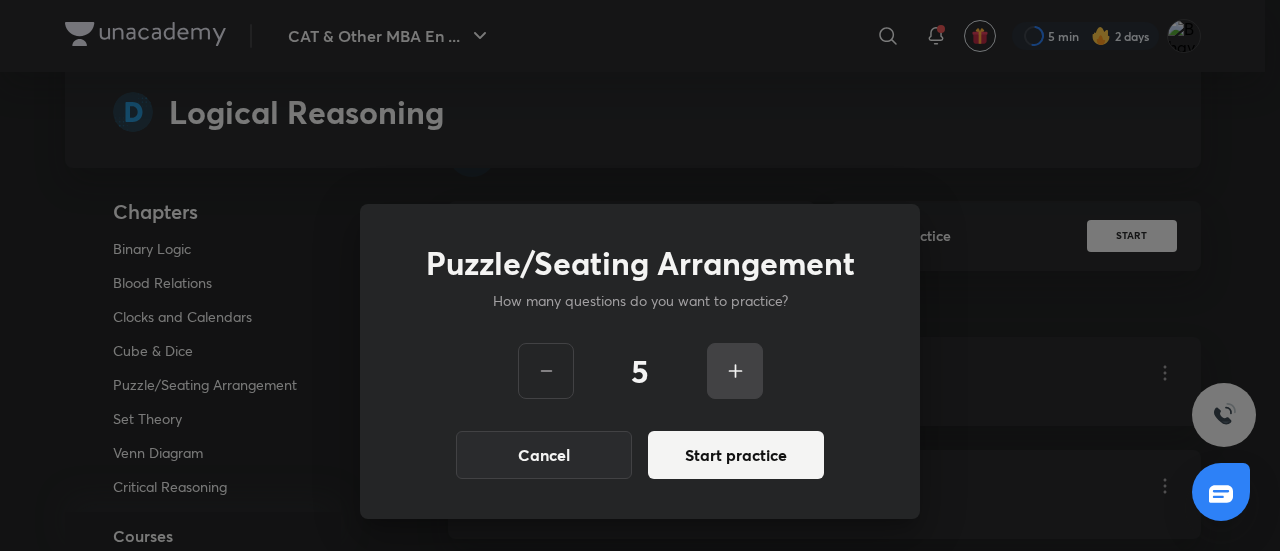 click 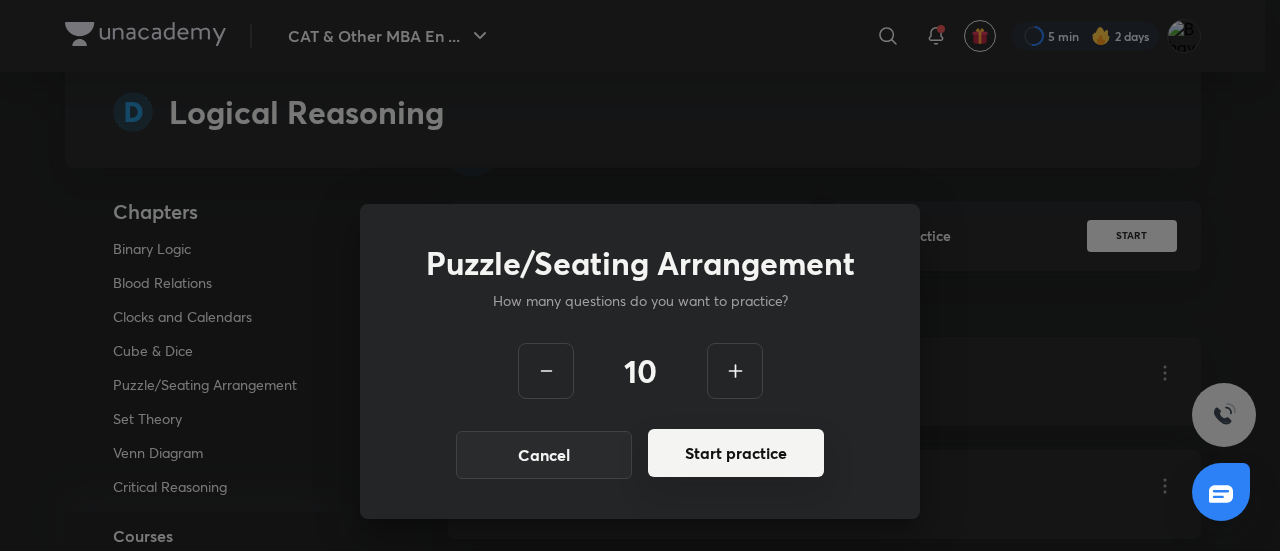 click on "Start practice" at bounding box center (736, 453) 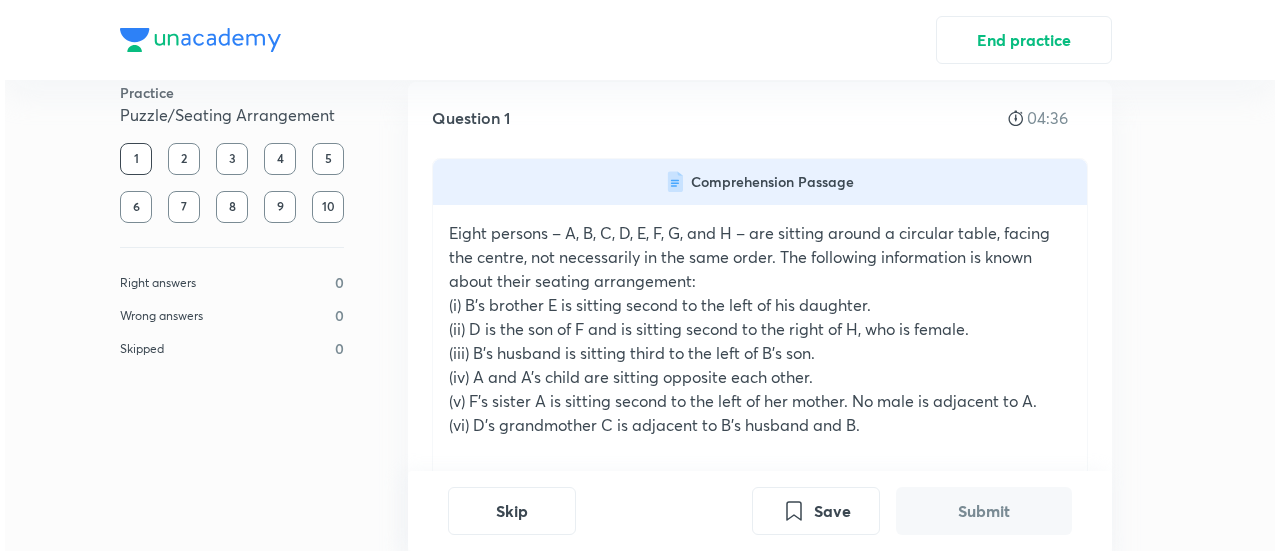 scroll, scrollTop: 63, scrollLeft: 0, axis: vertical 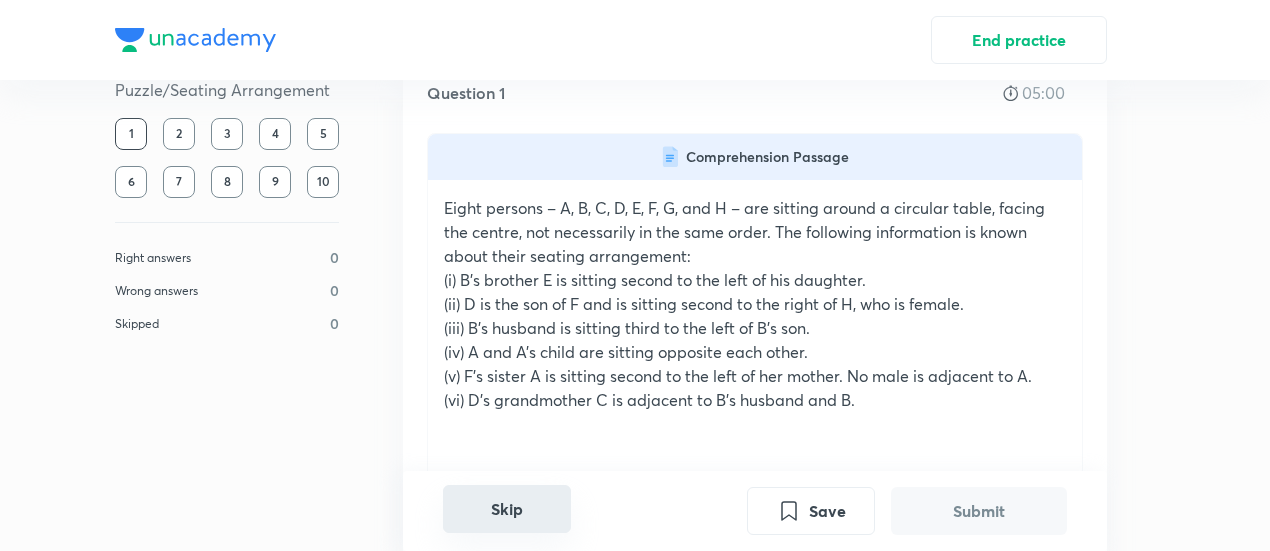 click on "Skip" at bounding box center [507, 509] 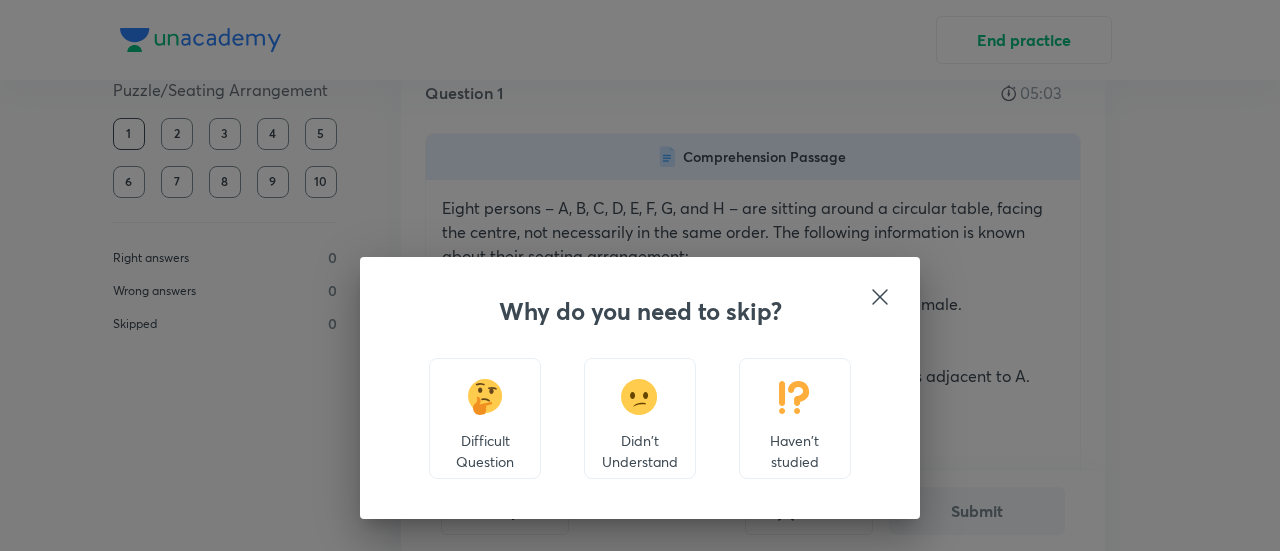 click at bounding box center [639, 397] 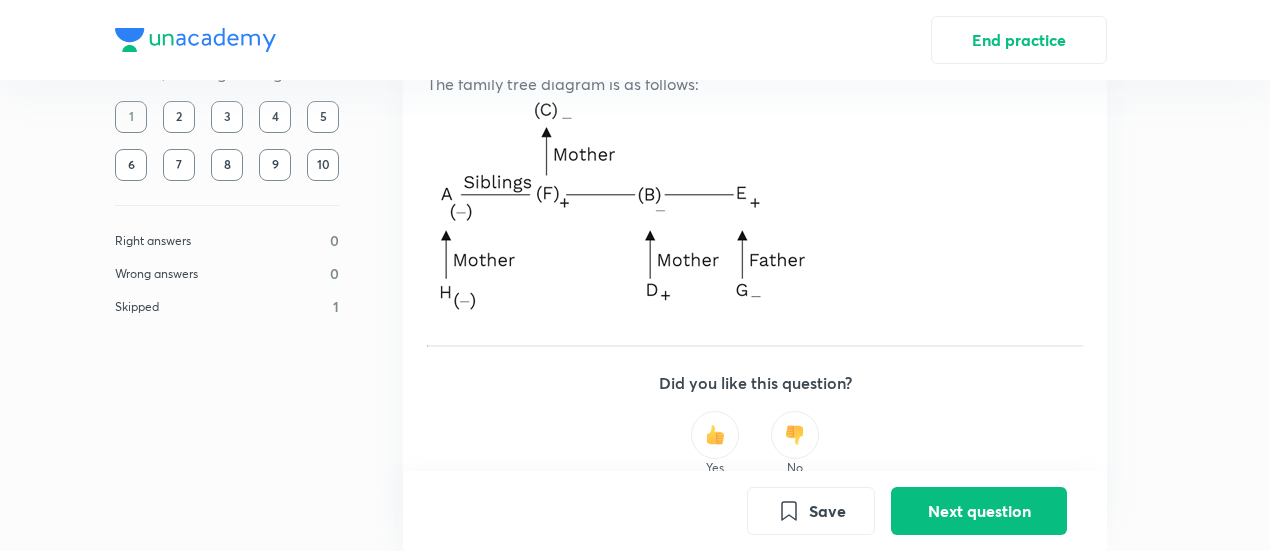 scroll, scrollTop: 2134, scrollLeft: 0, axis: vertical 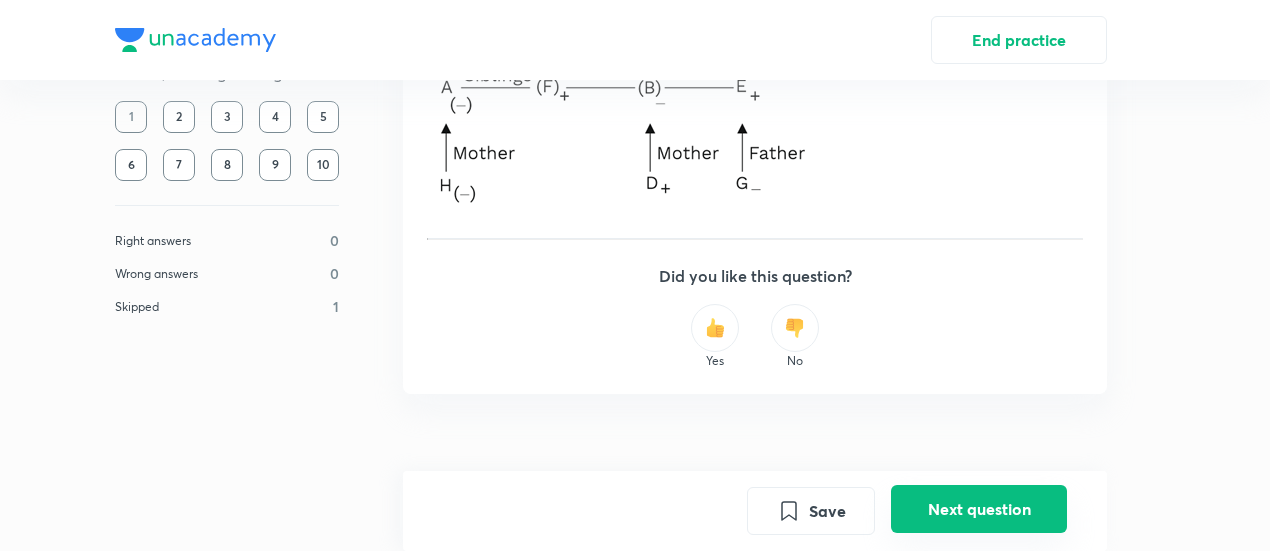click on "Next question" at bounding box center [979, 509] 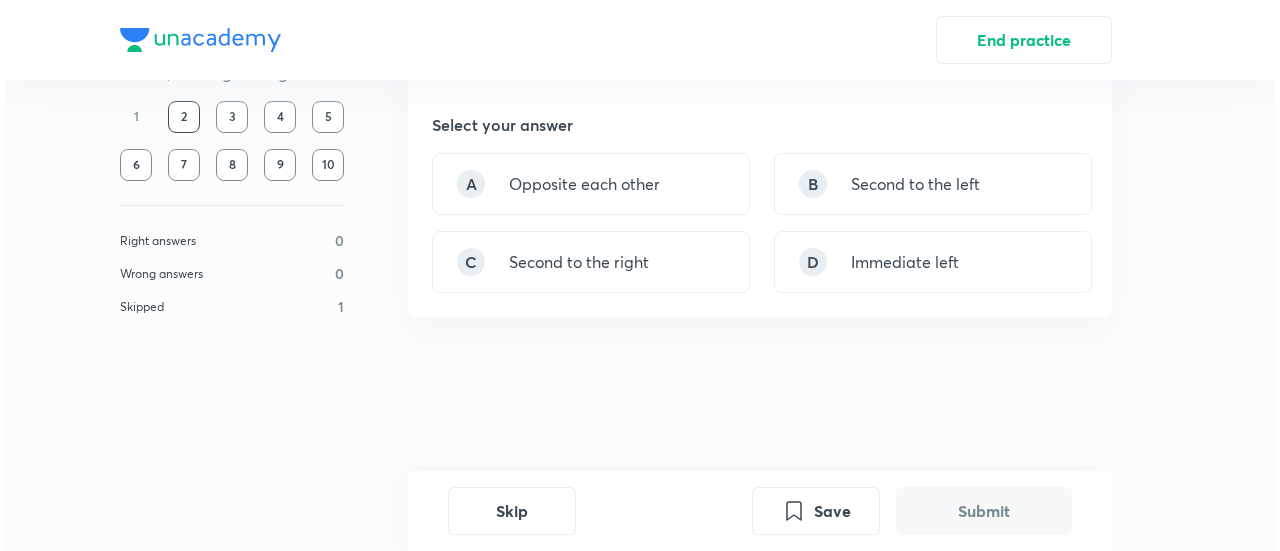 scroll, scrollTop: 577, scrollLeft: 0, axis: vertical 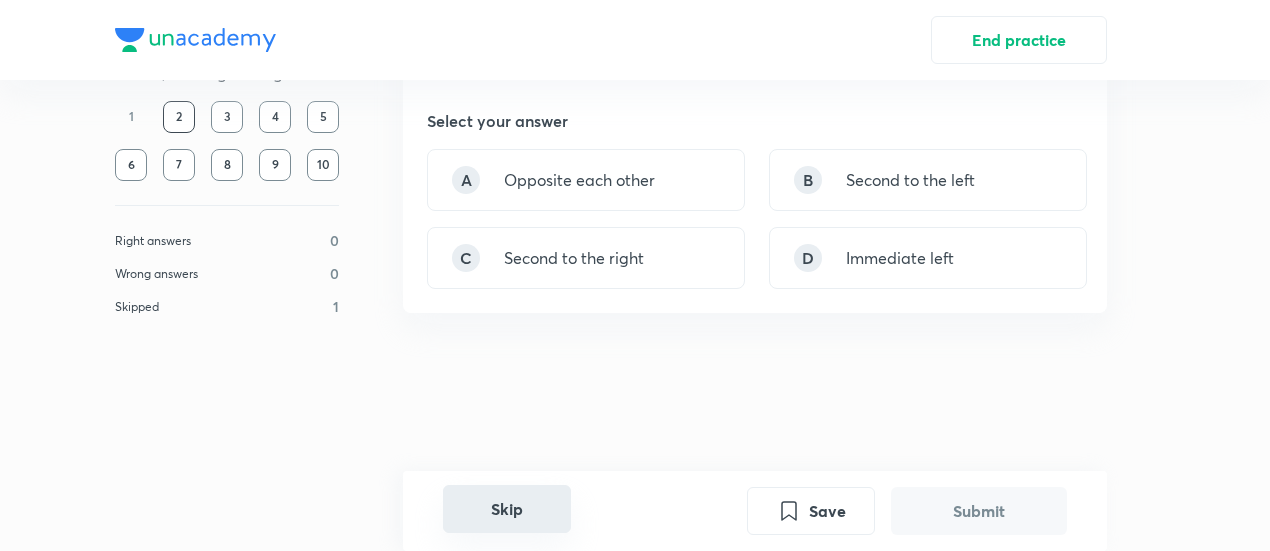 click on "Skip" at bounding box center [507, 509] 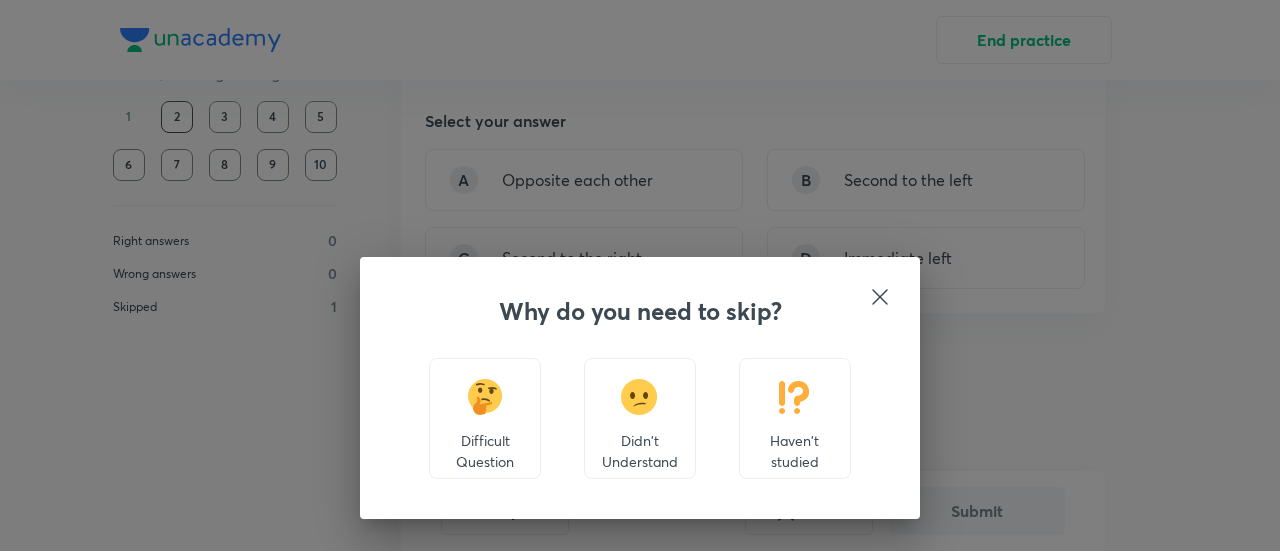 click at bounding box center (639, 397) 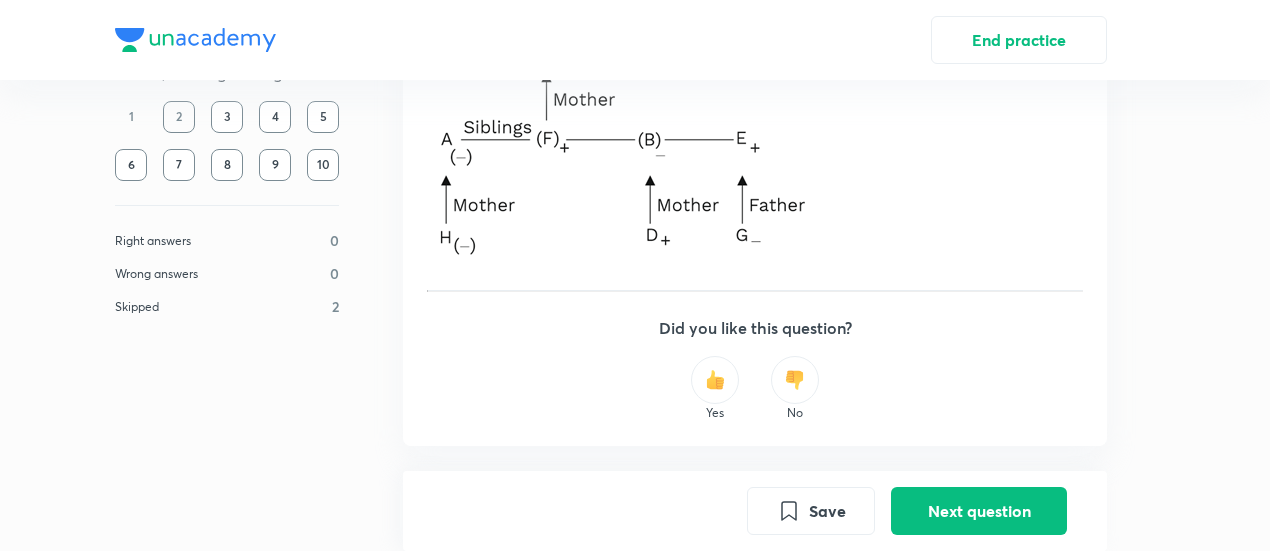 scroll, scrollTop: 2134, scrollLeft: 0, axis: vertical 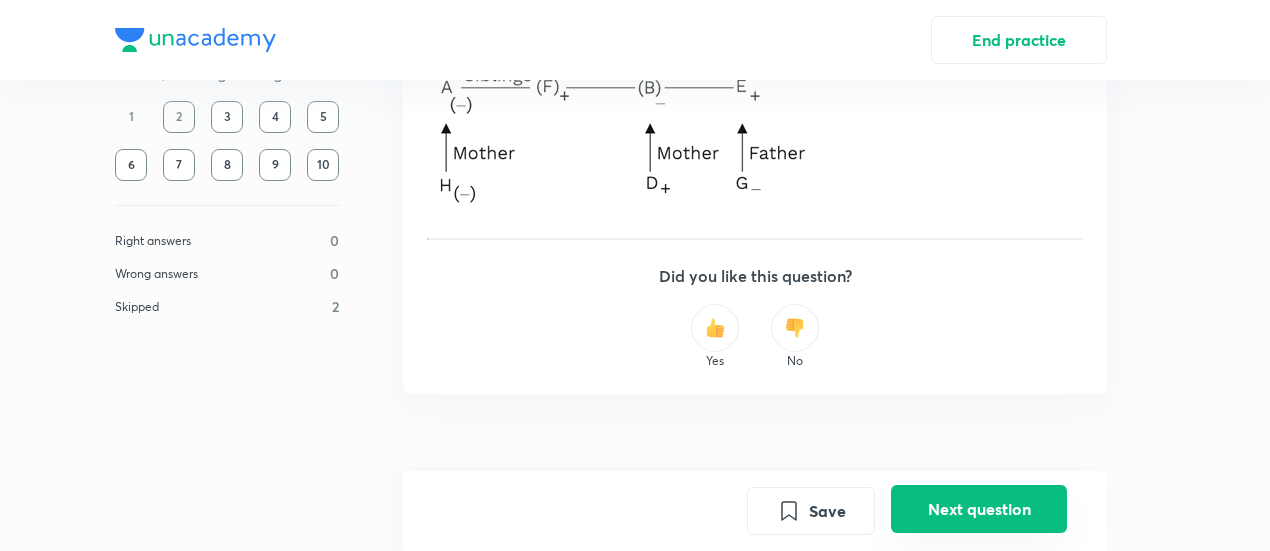 click on "Next question" at bounding box center (979, 509) 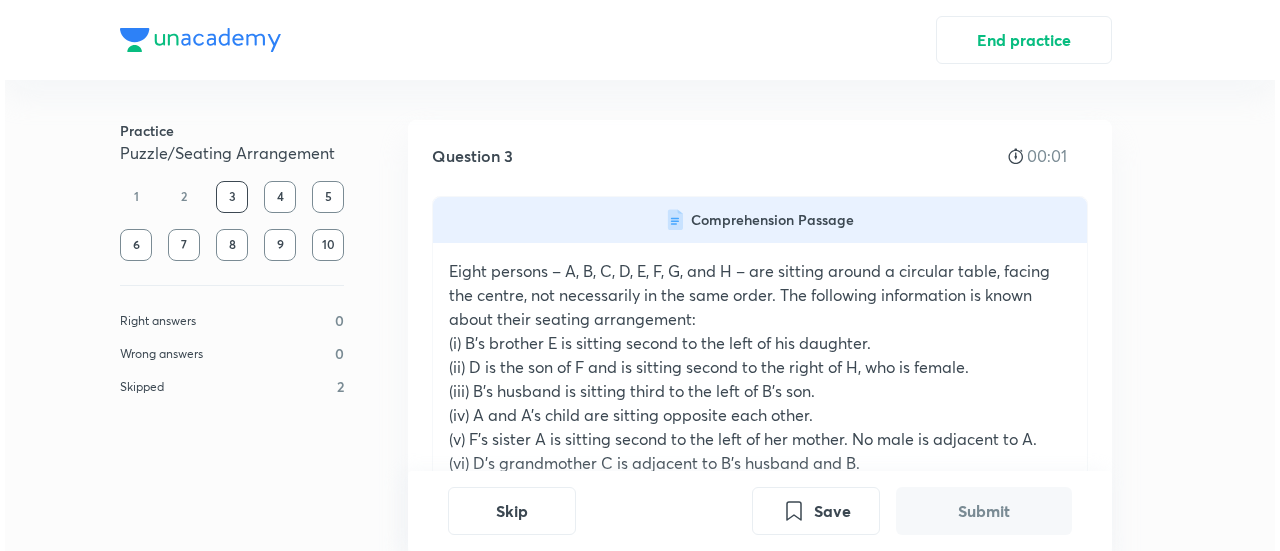 scroll, scrollTop: 577, scrollLeft: 0, axis: vertical 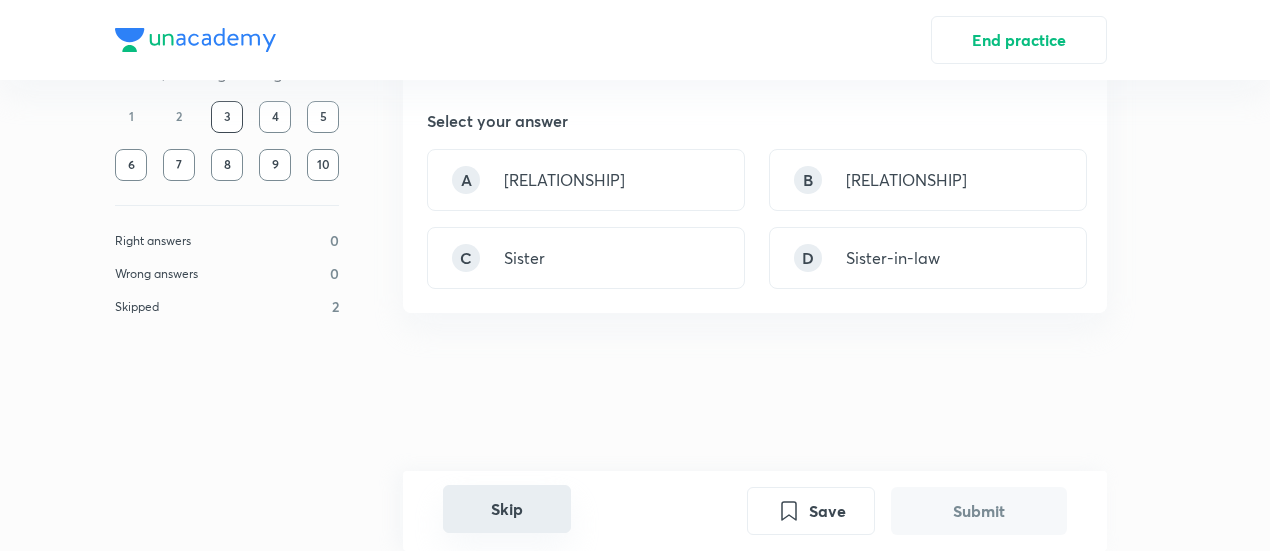 click on "Skip" at bounding box center (507, 509) 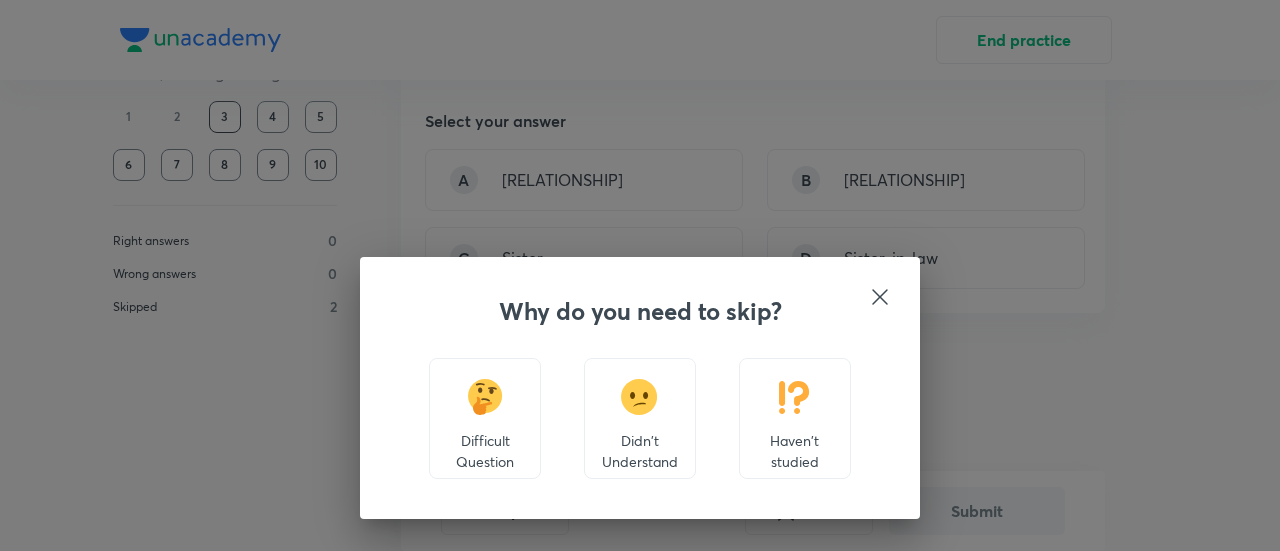 click on "Didn't Understand" at bounding box center [640, 451] 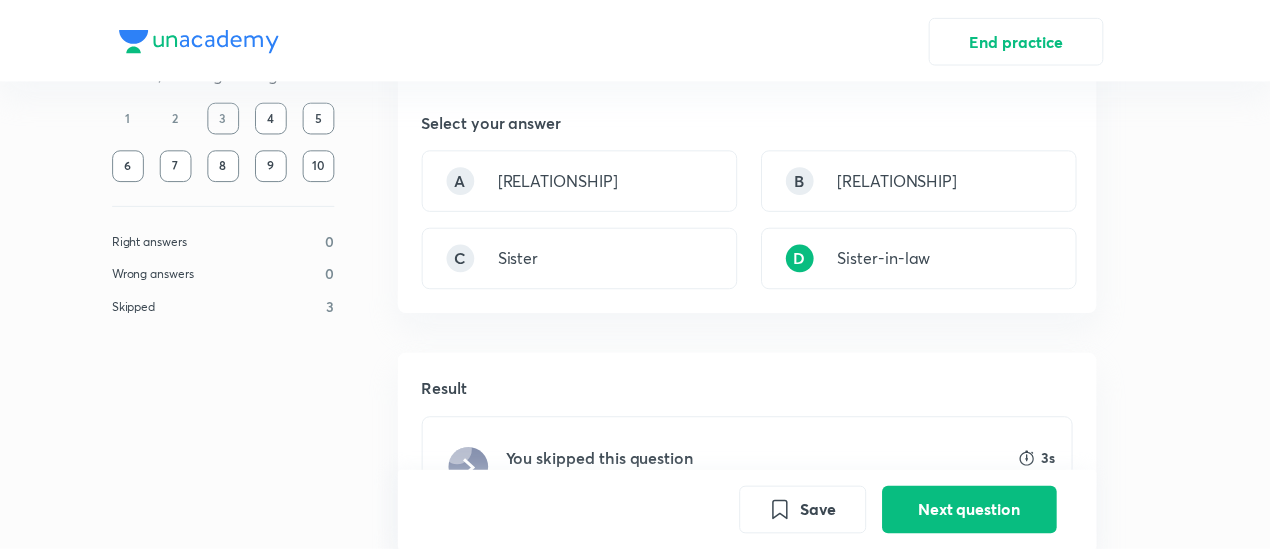scroll, scrollTop: 928, scrollLeft: 0, axis: vertical 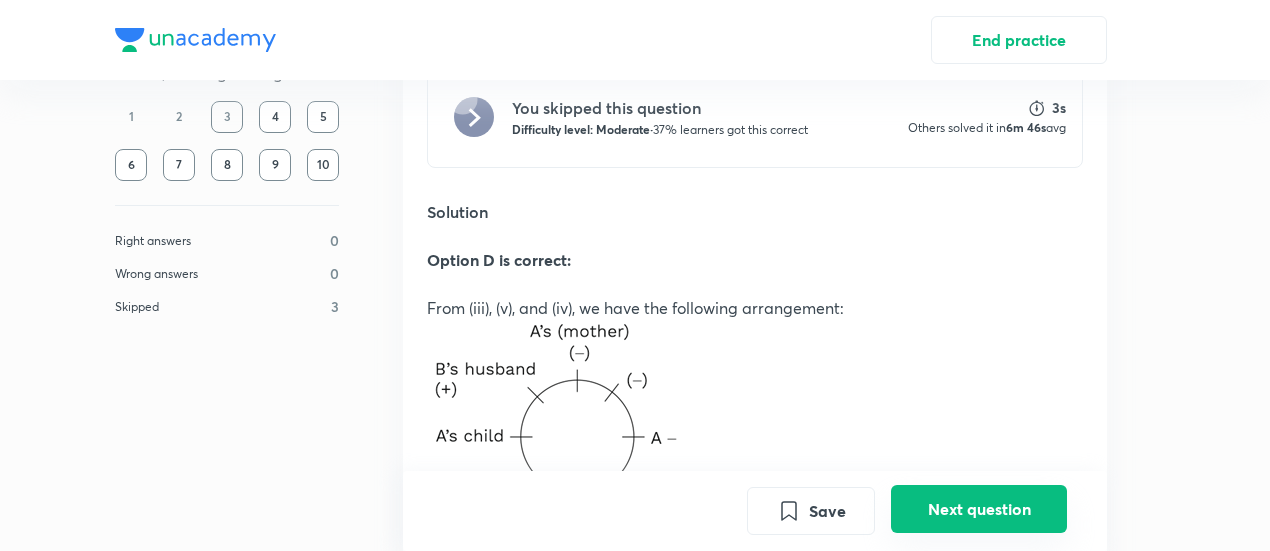click on "Next question" at bounding box center (979, 509) 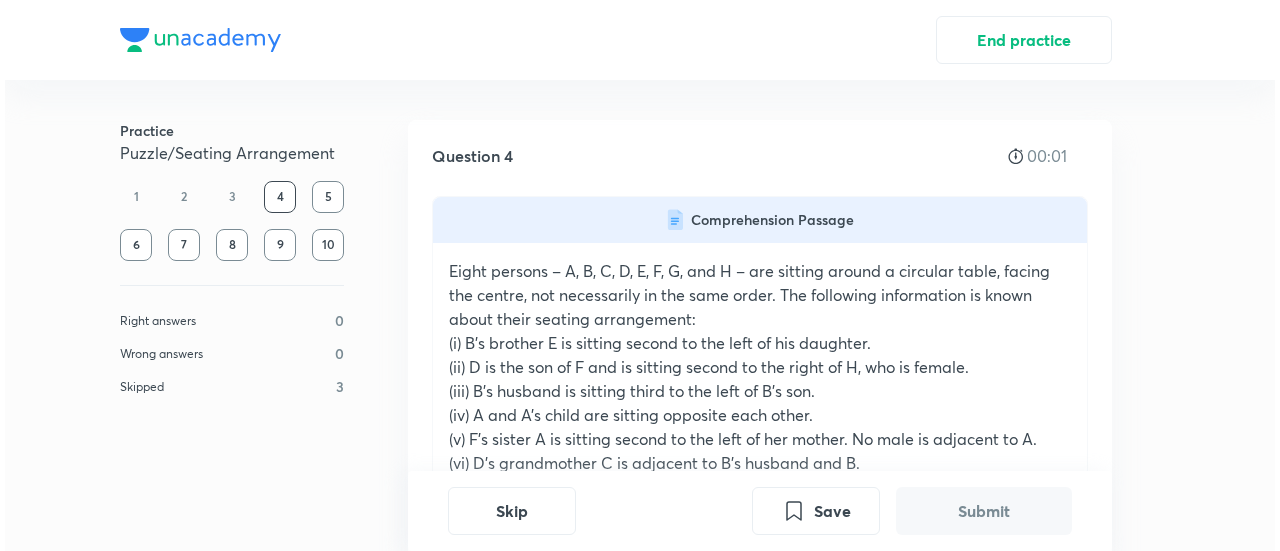 scroll, scrollTop: 515, scrollLeft: 0, axis: vertical 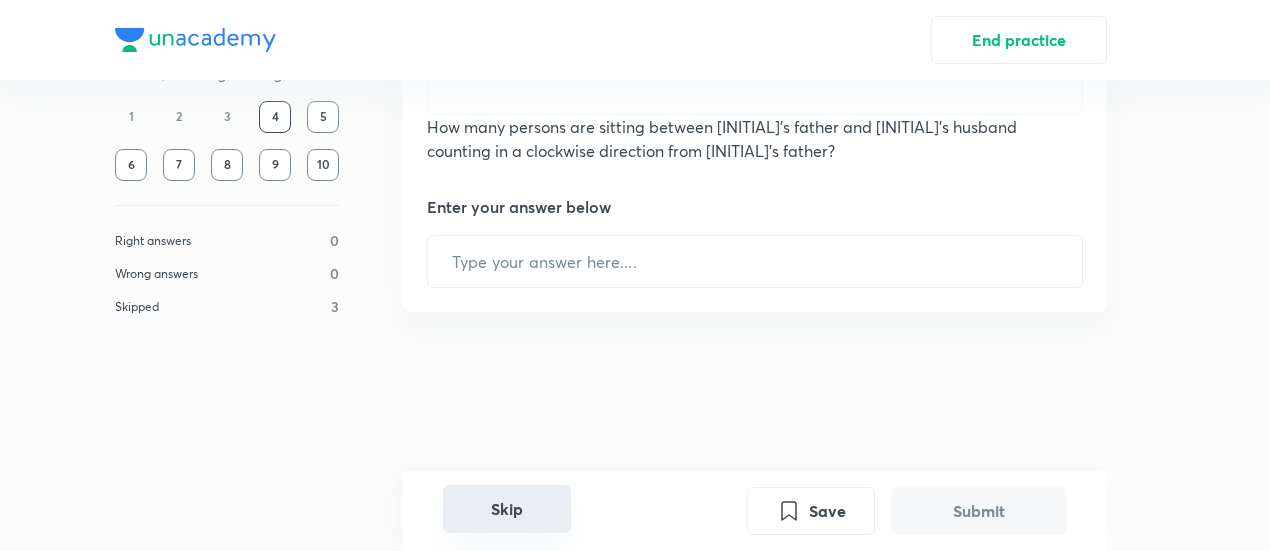 click on "Skip" at bounding box center (507, 509) 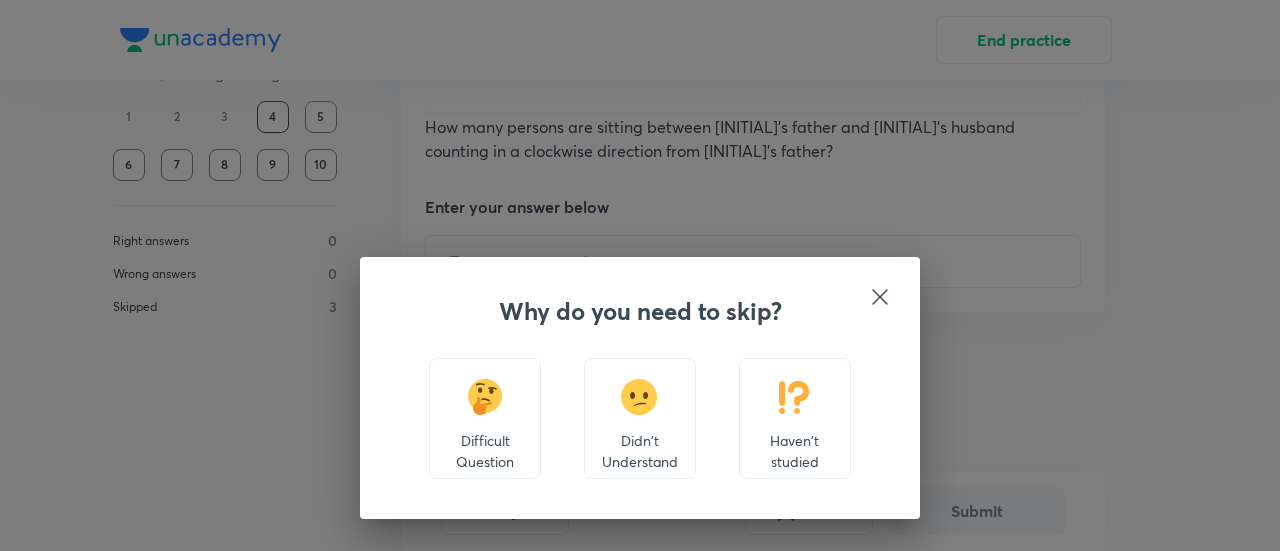 click at bounding box center (639, 397) 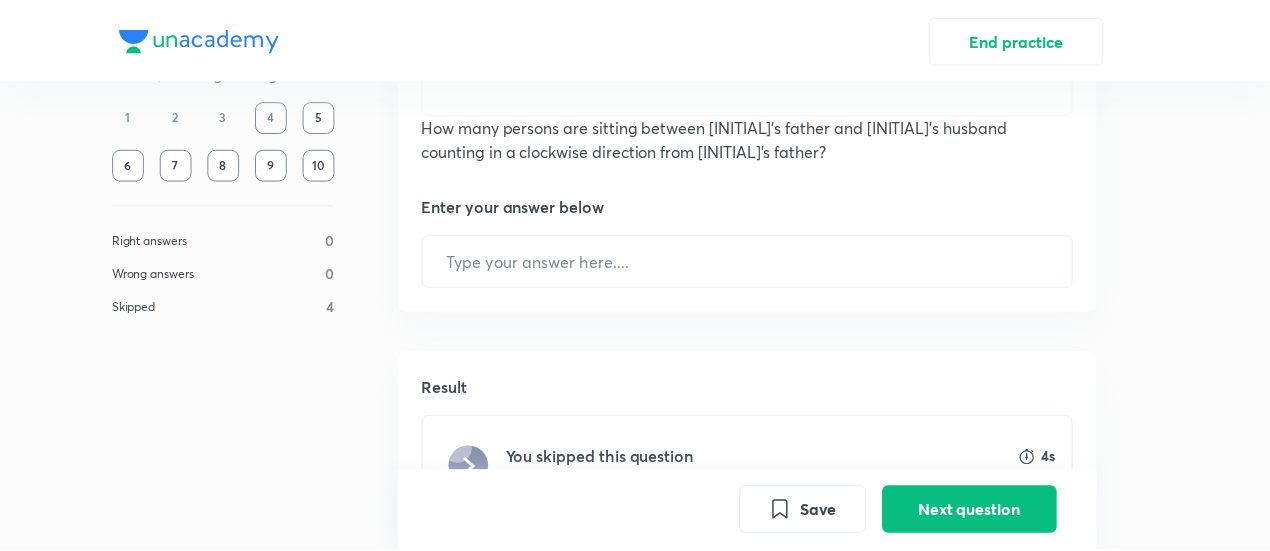 scroll, scrollTop: 866, scrollLeft: 0, axis: vertical 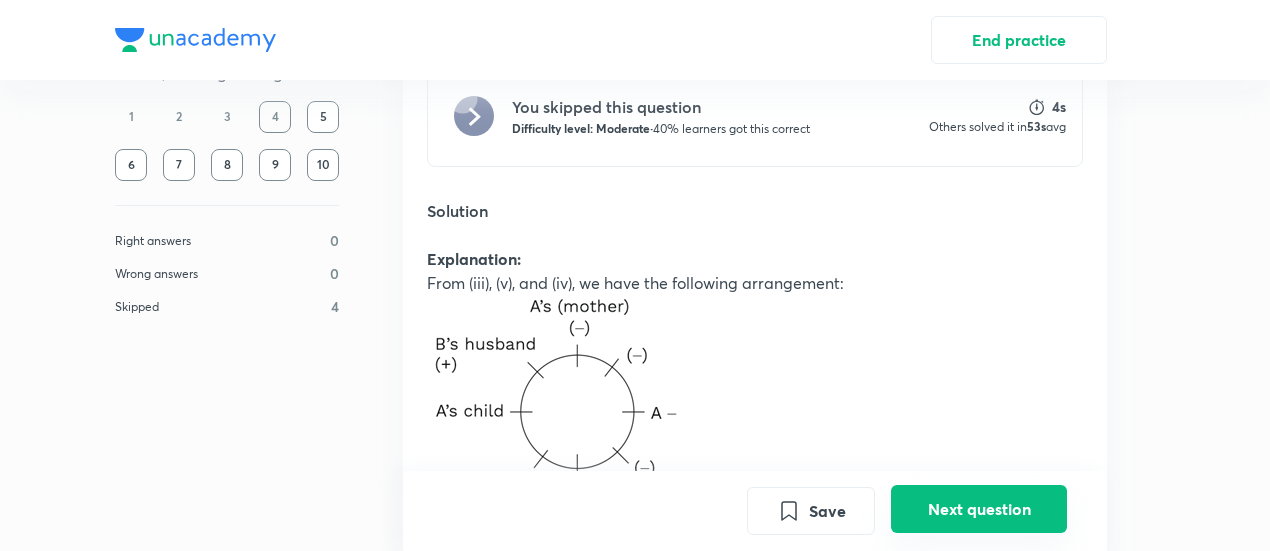 click on "Next question" at bounding box center [979, 509] 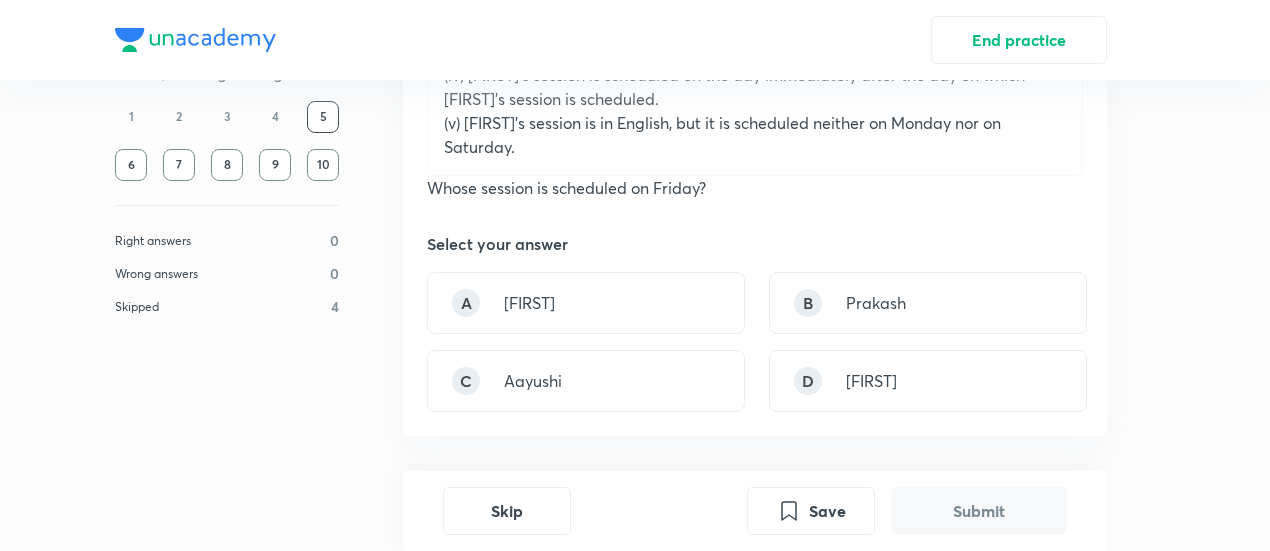 scroll, scrollTop: 480, scrollLeft: 0, axis: vertical 